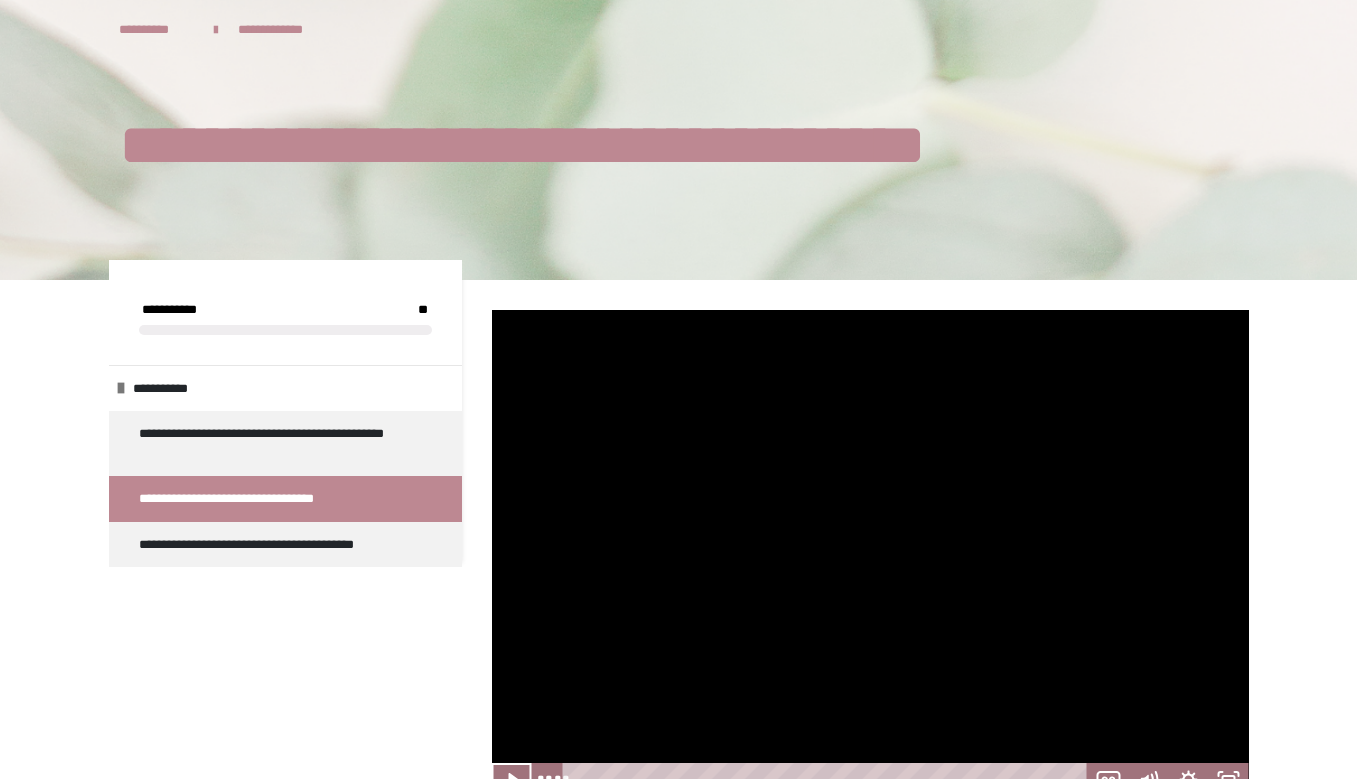 scroll, scrollTop: 208, scrollLeft: 0, axis: vertical 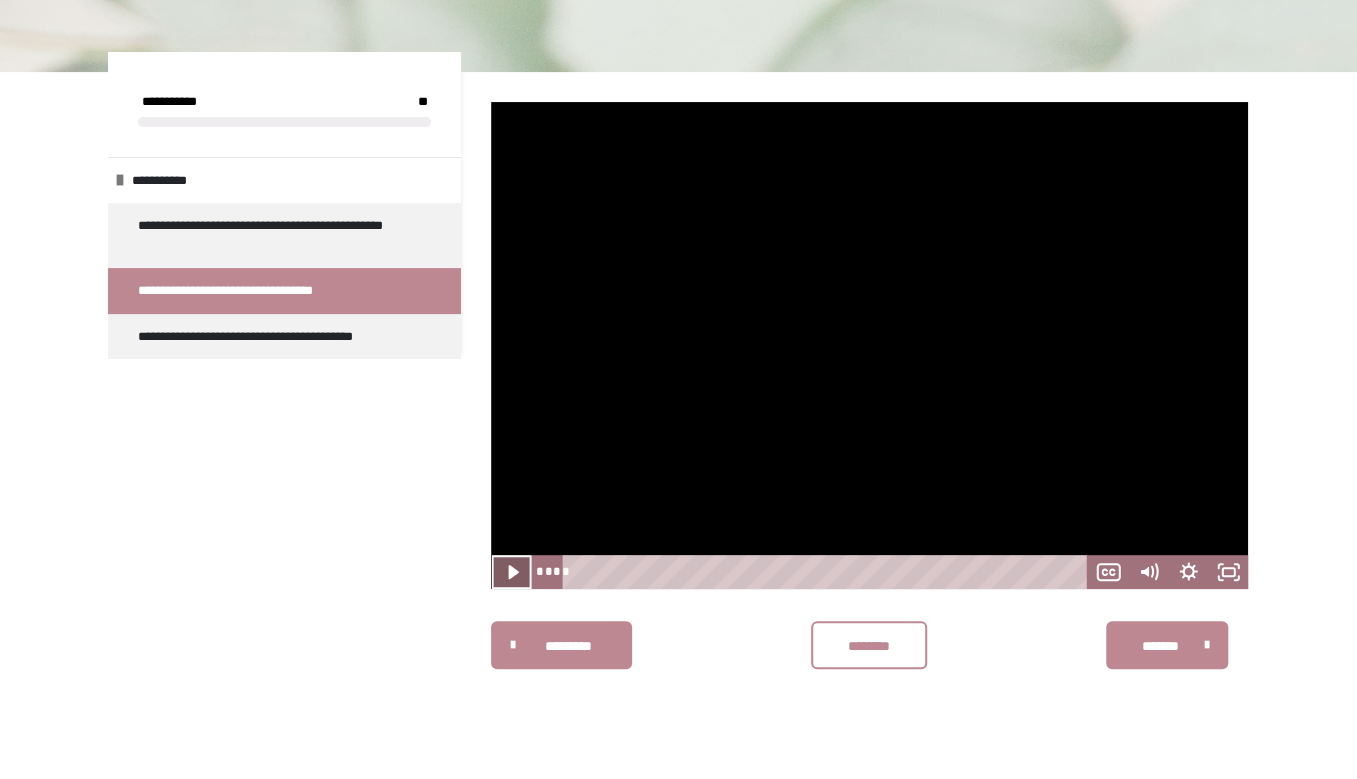 click 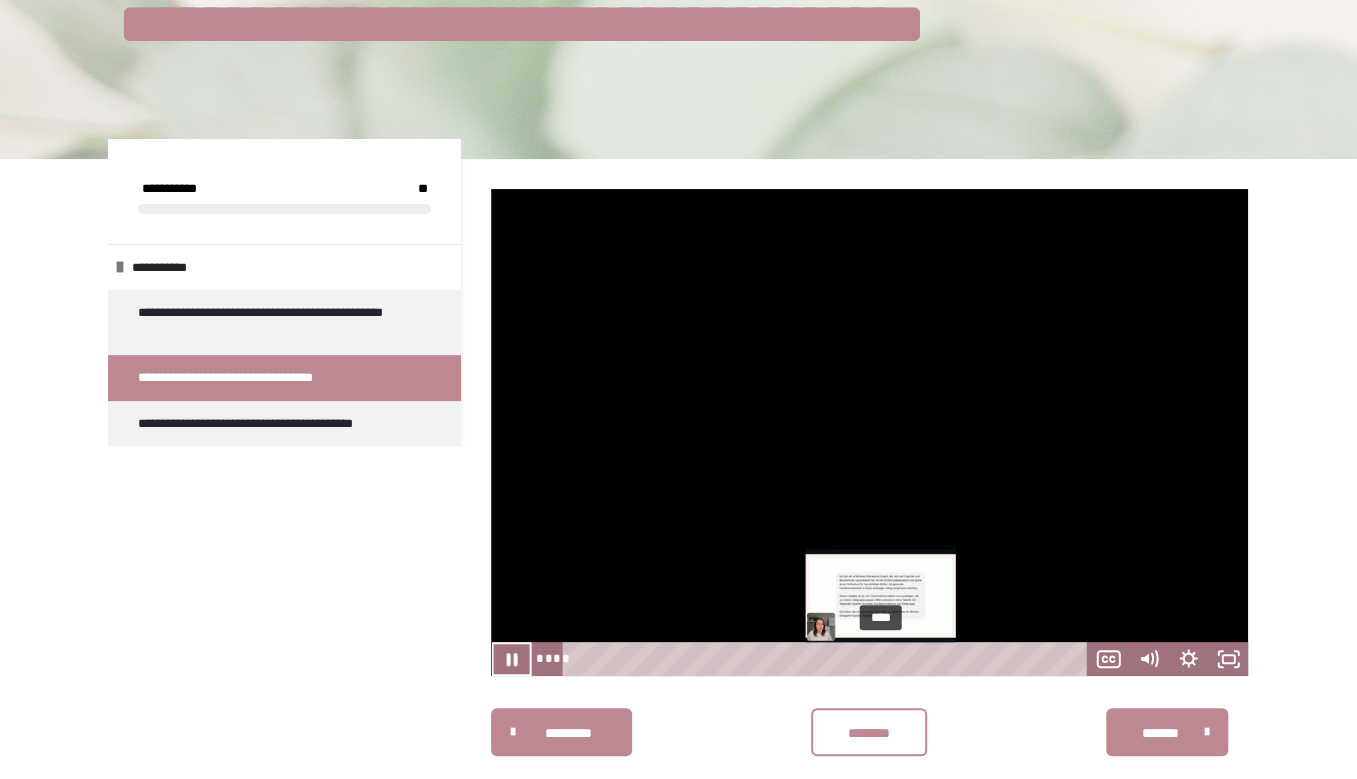 scroll, scrollTop: 208, scrollLeft: 0, axis: vertical 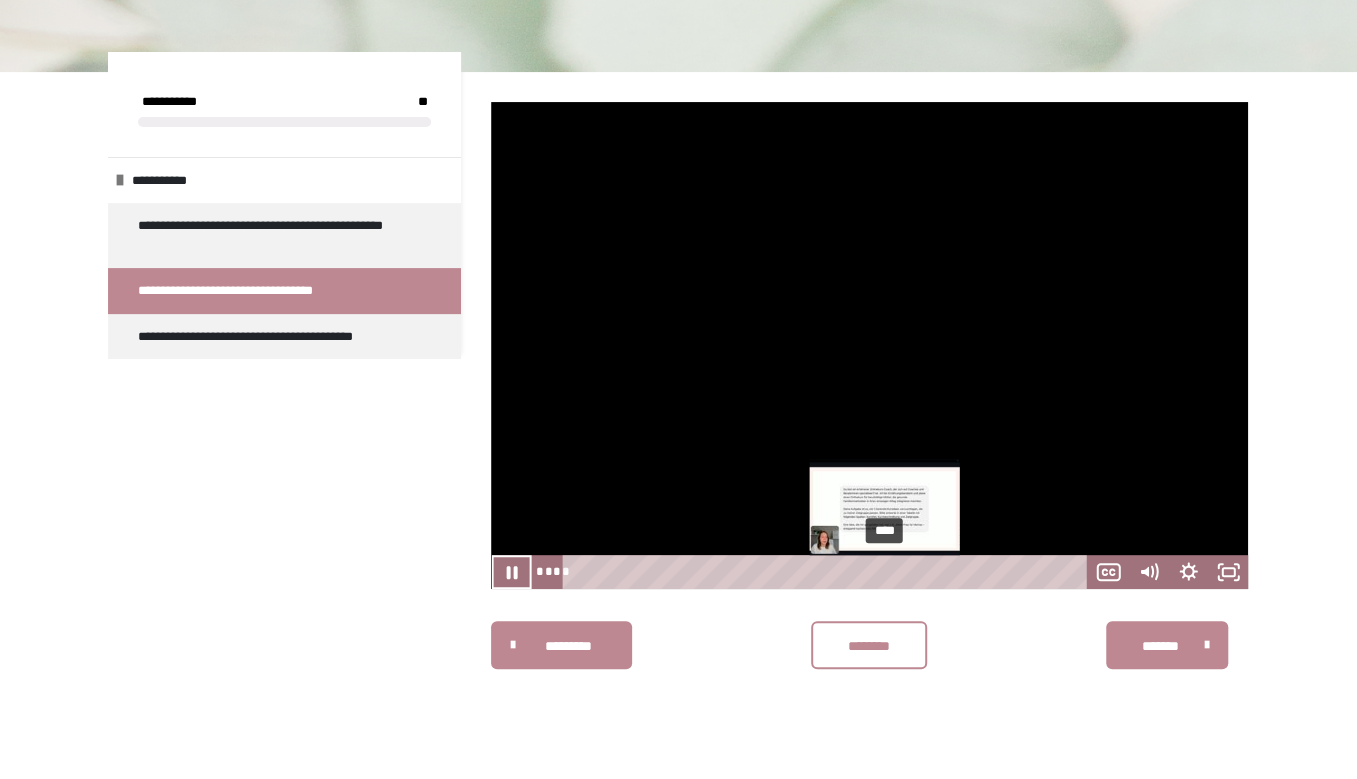 click on "****" at bounding box center [828, 572] 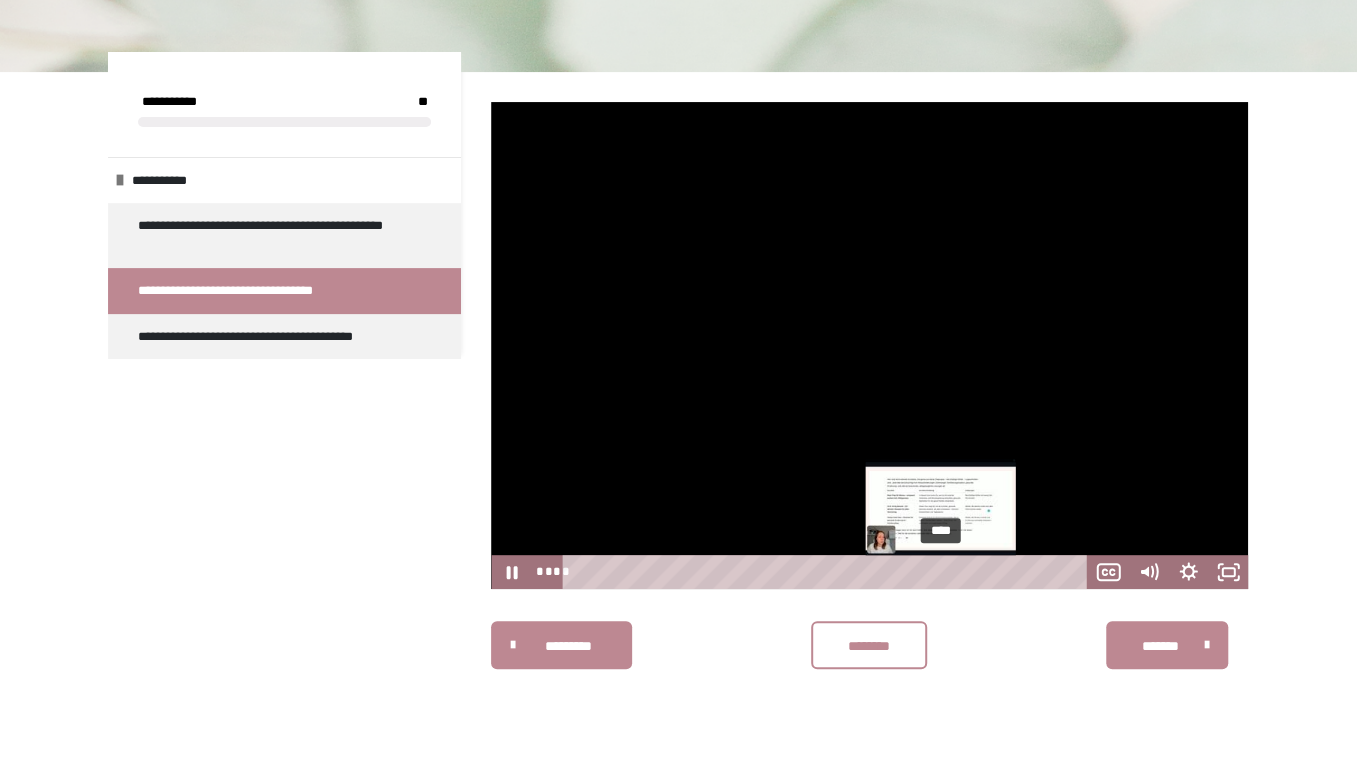 click on "****" at bounding box center (828, 572) 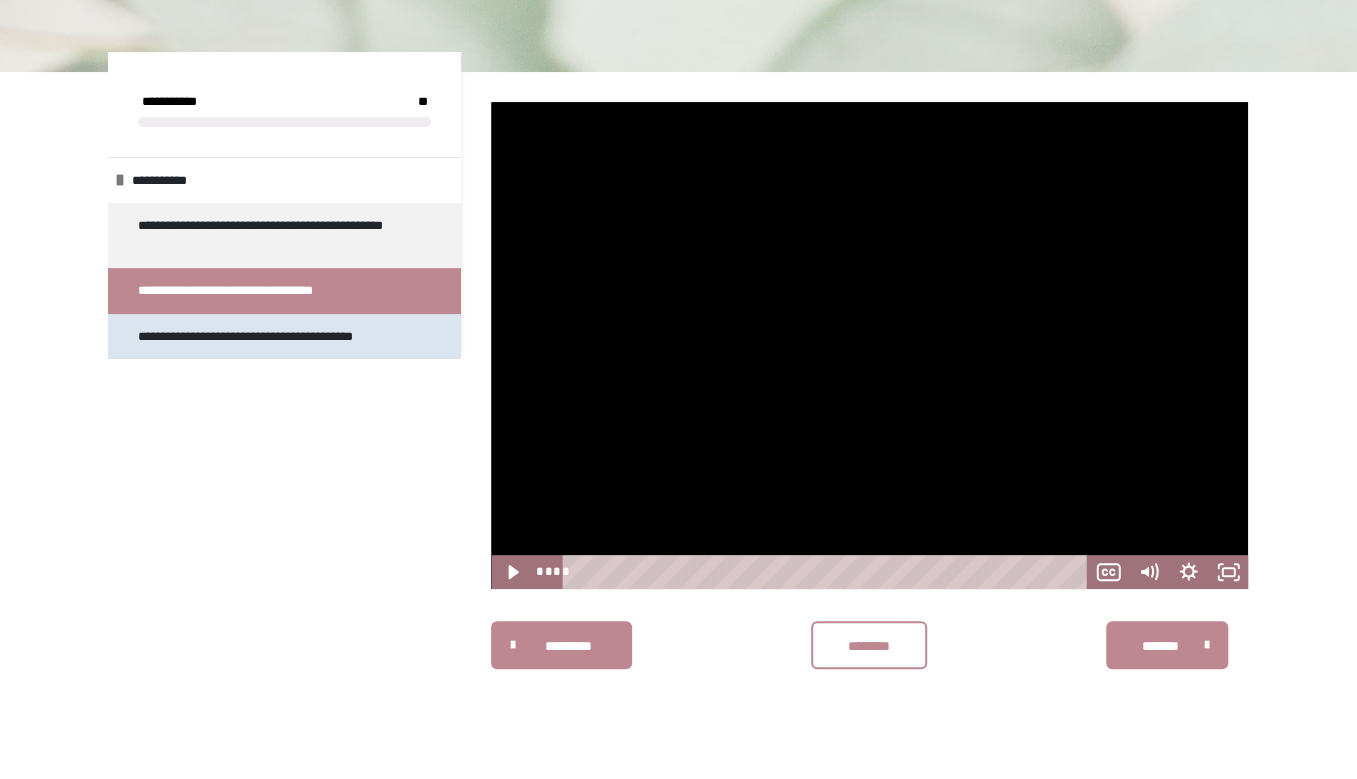 click on "**********" at bounding box center (267, 337) 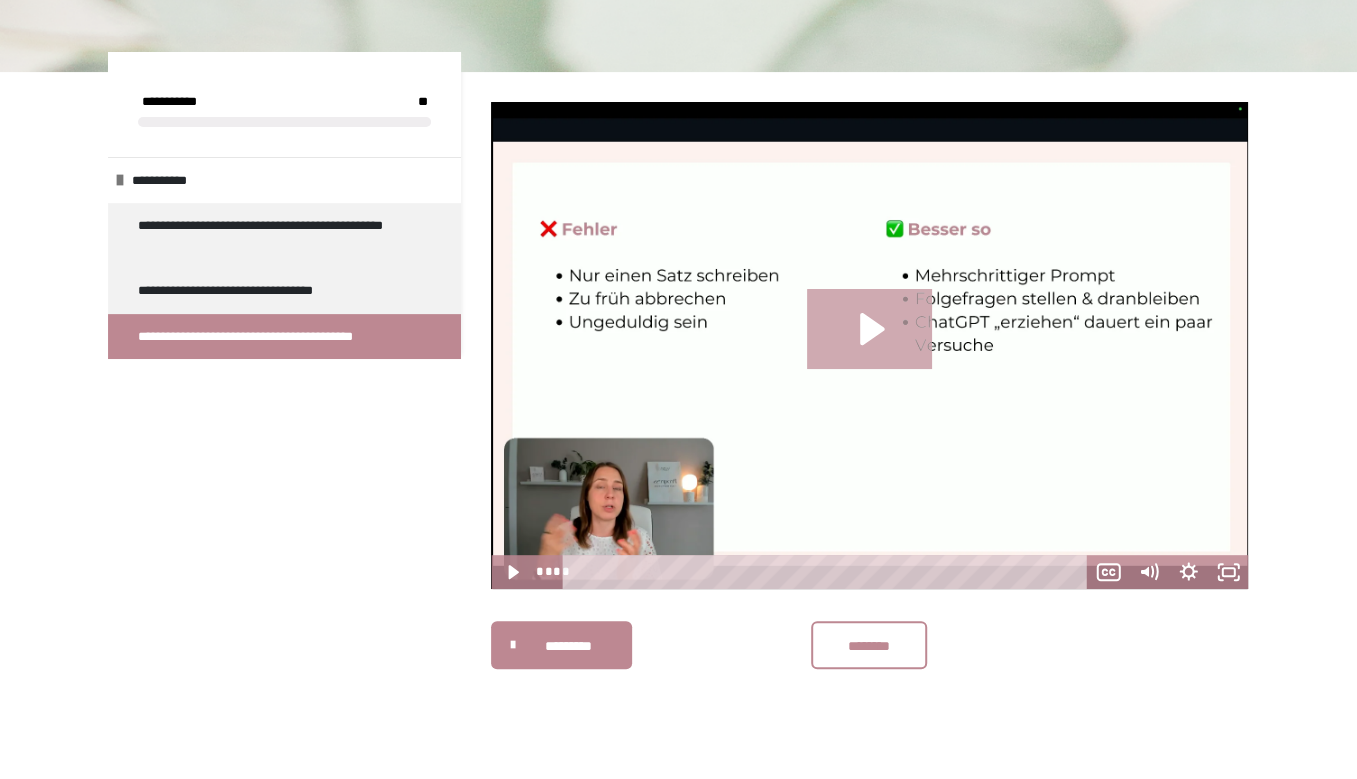 click 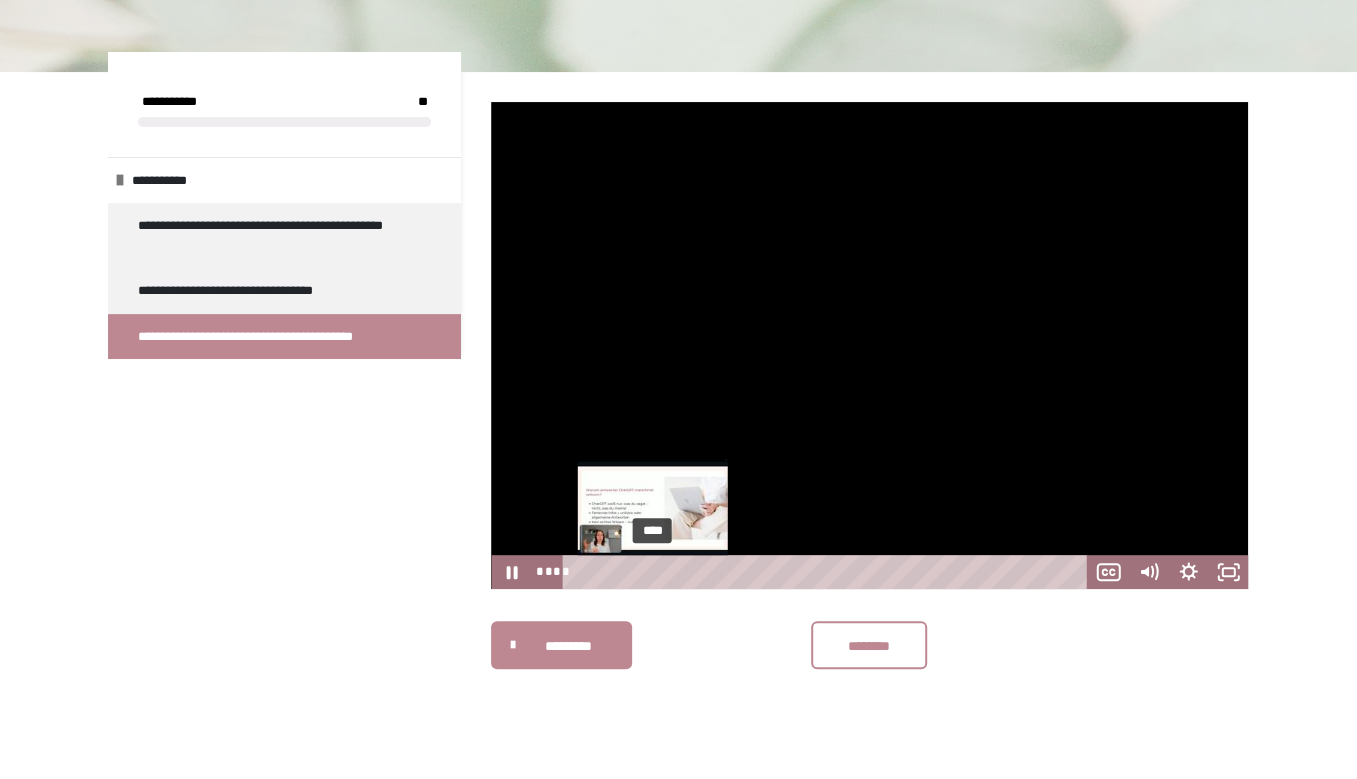 click on "****" at bounding box center (828, 572) 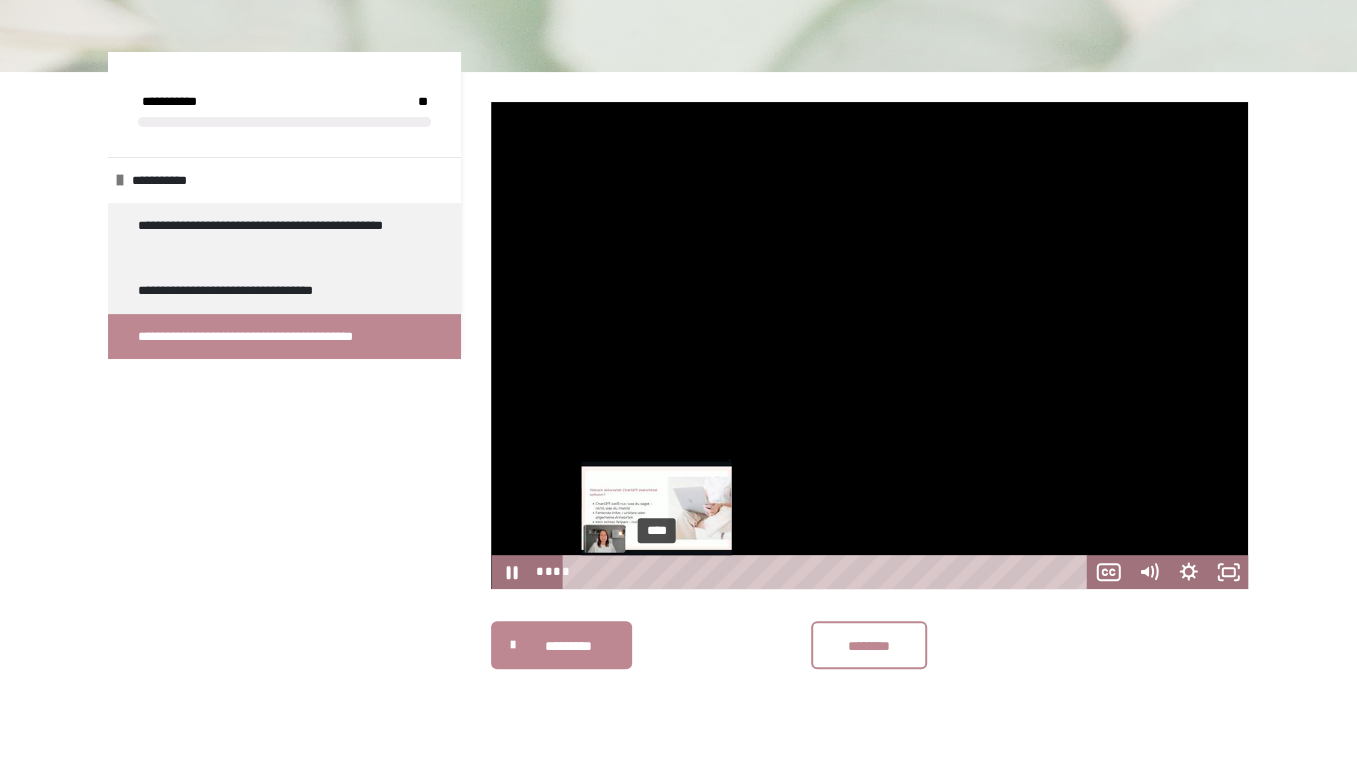 click on "****" at bounding box center [828, 572] 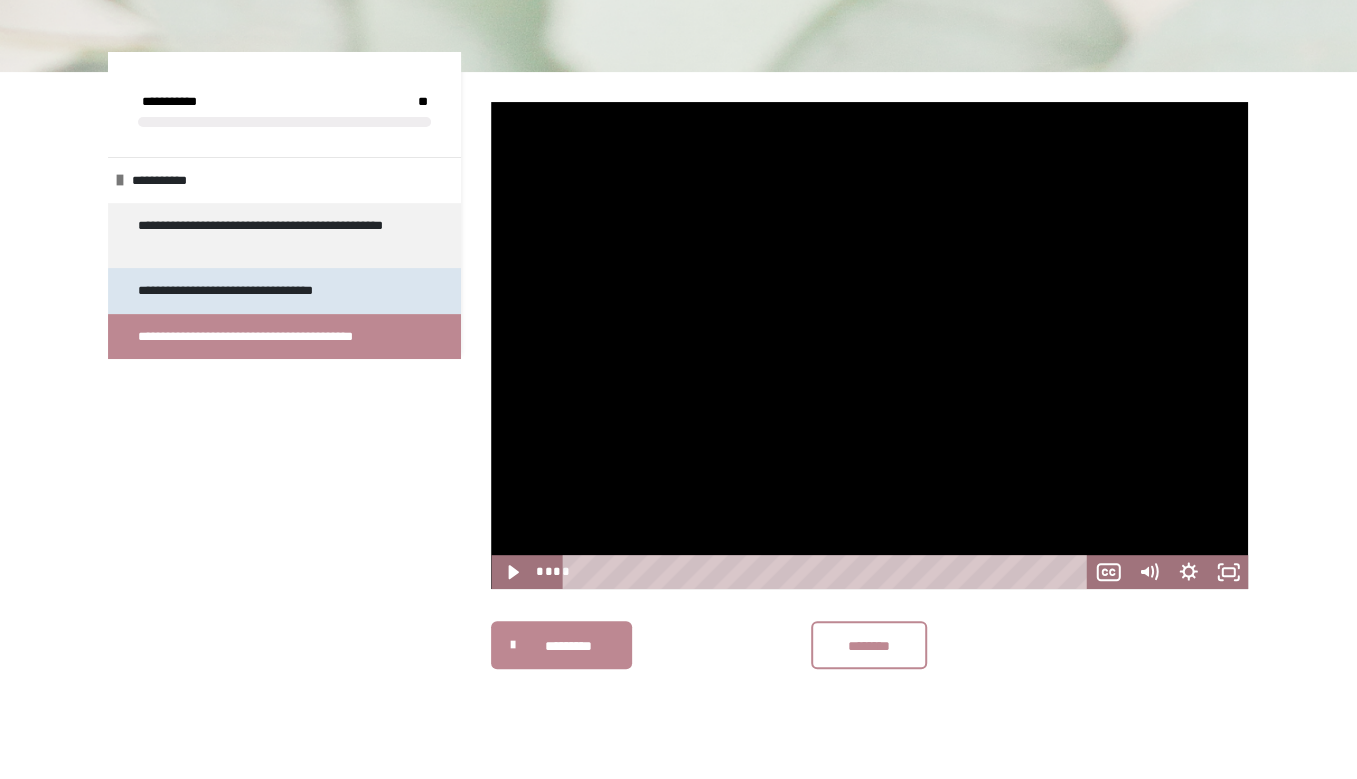 click on "**********" at bounding box center [244, 291] 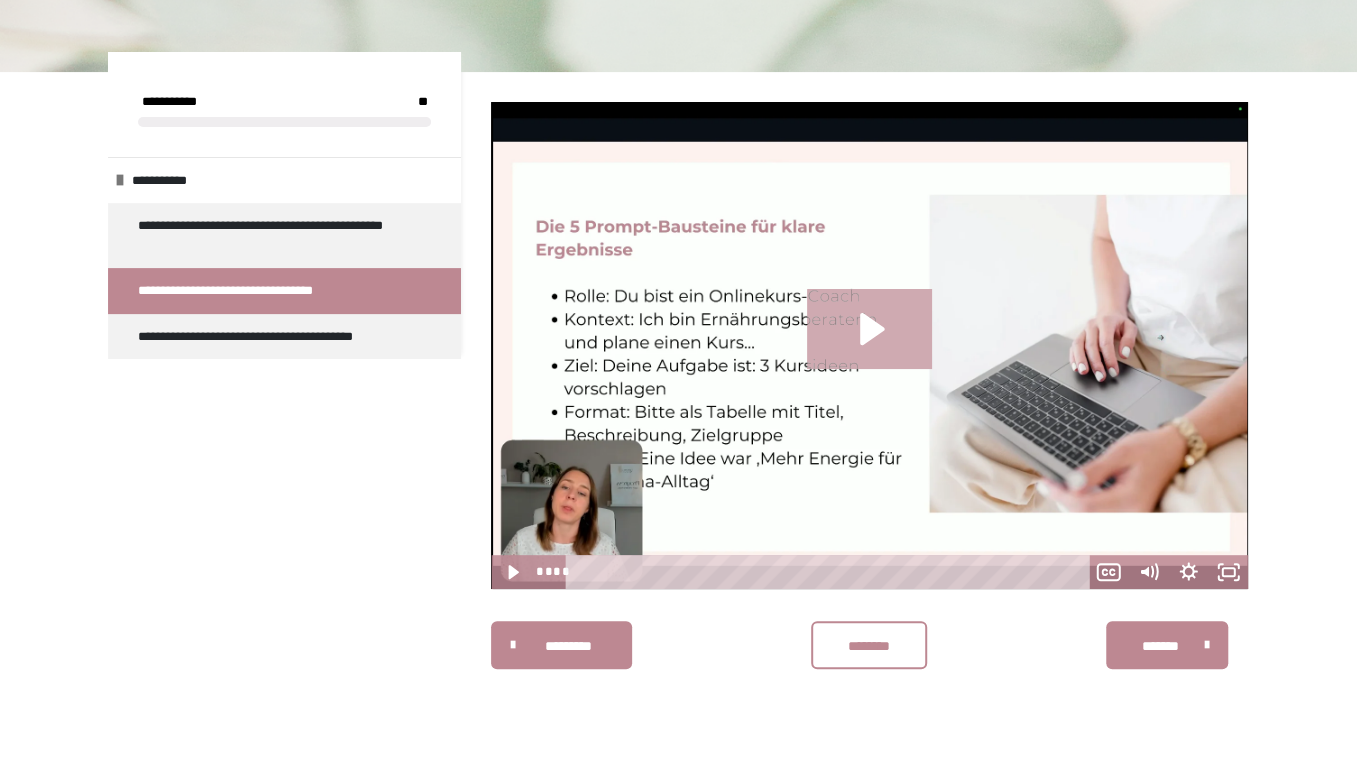 click 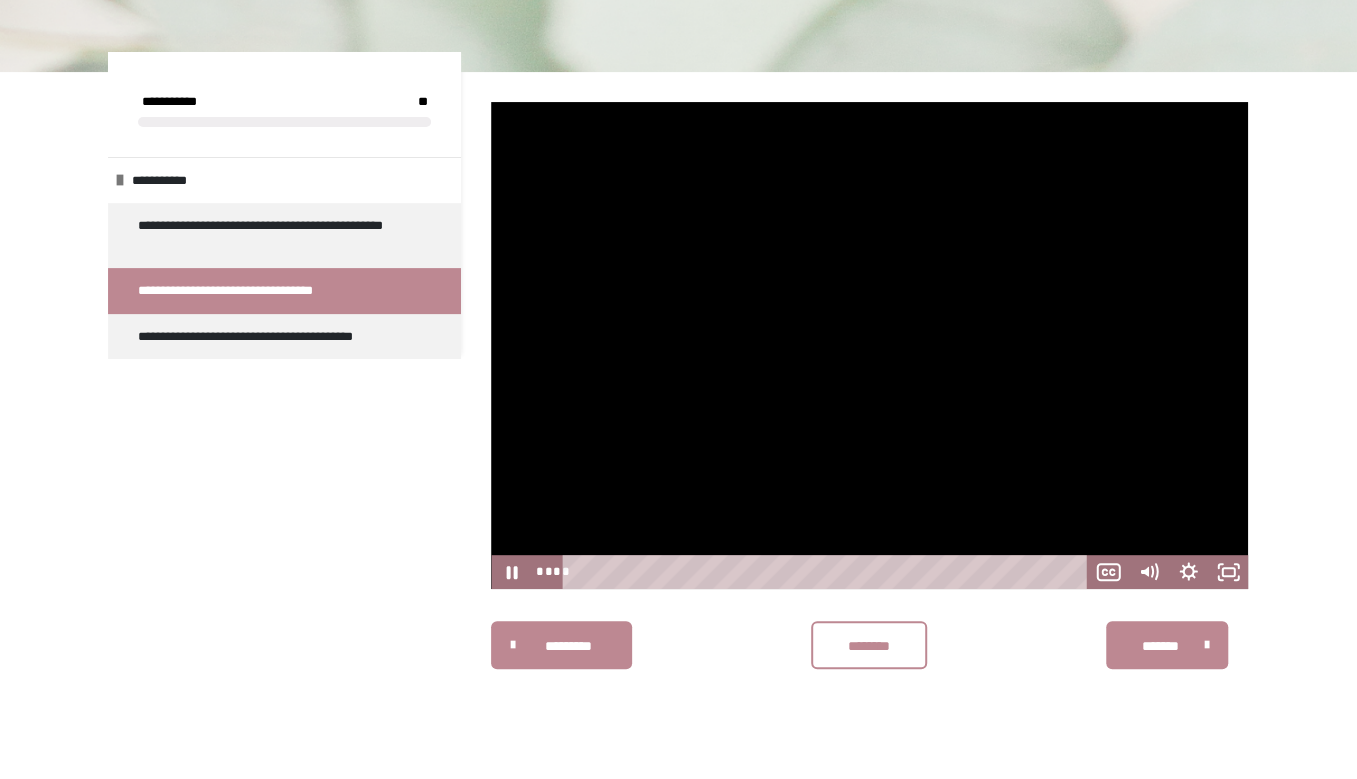 click at bounding box center (869, 345) 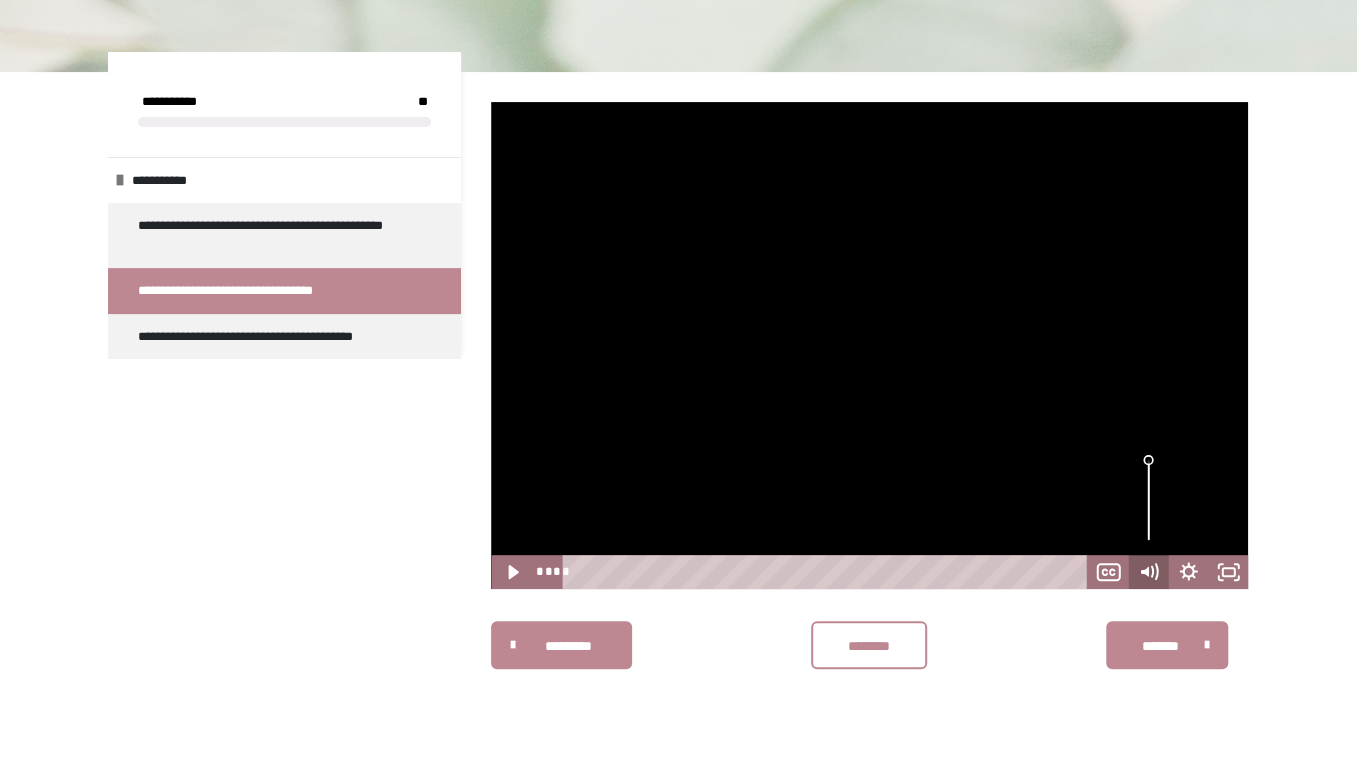 click 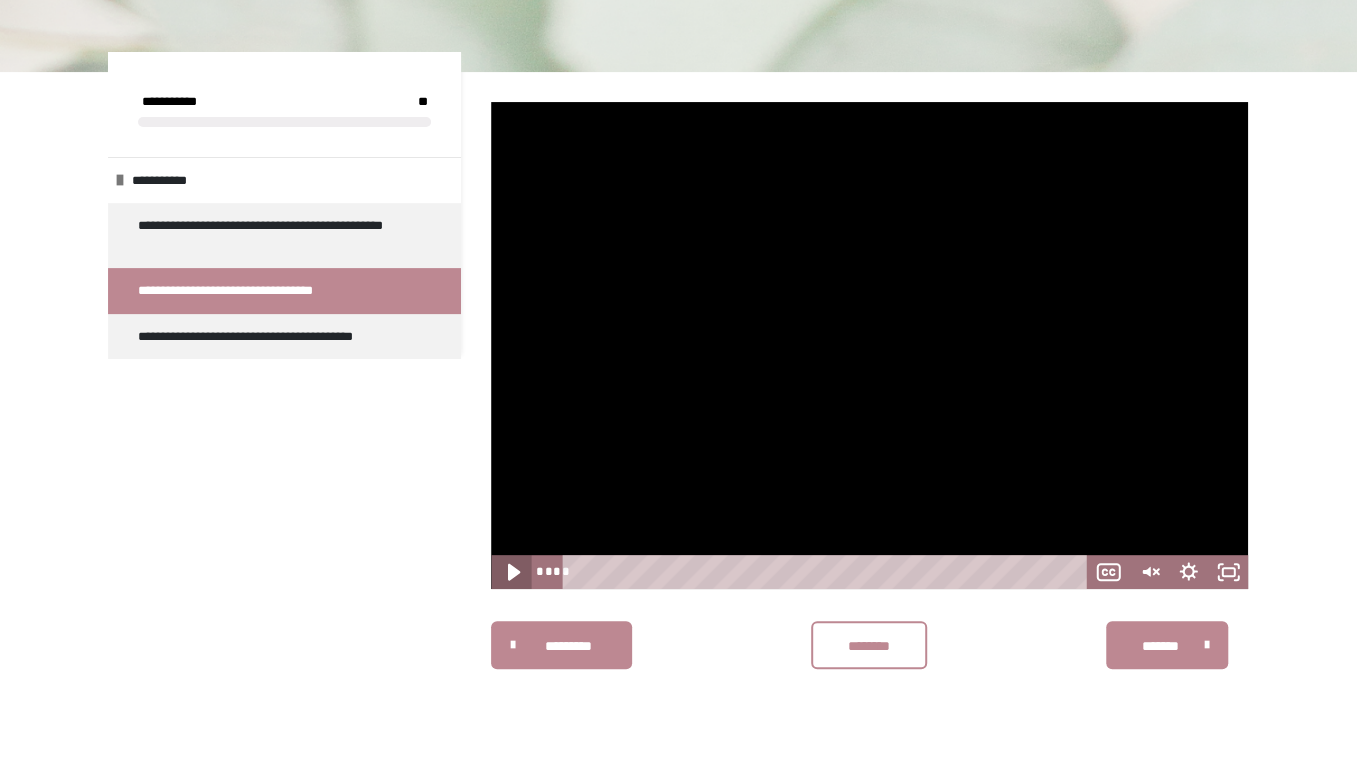 click 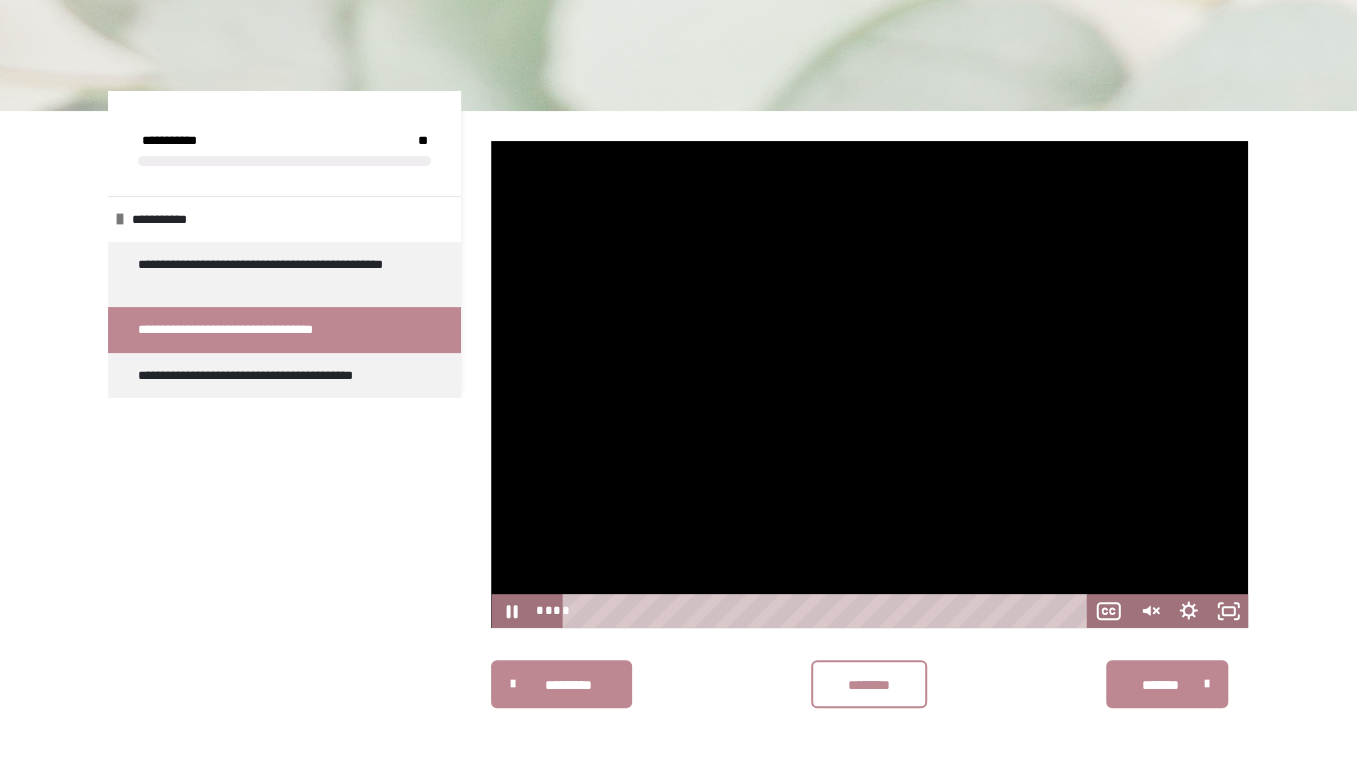 scroll, scrollTop: 208, scrollLeft: 0, axis: vertical 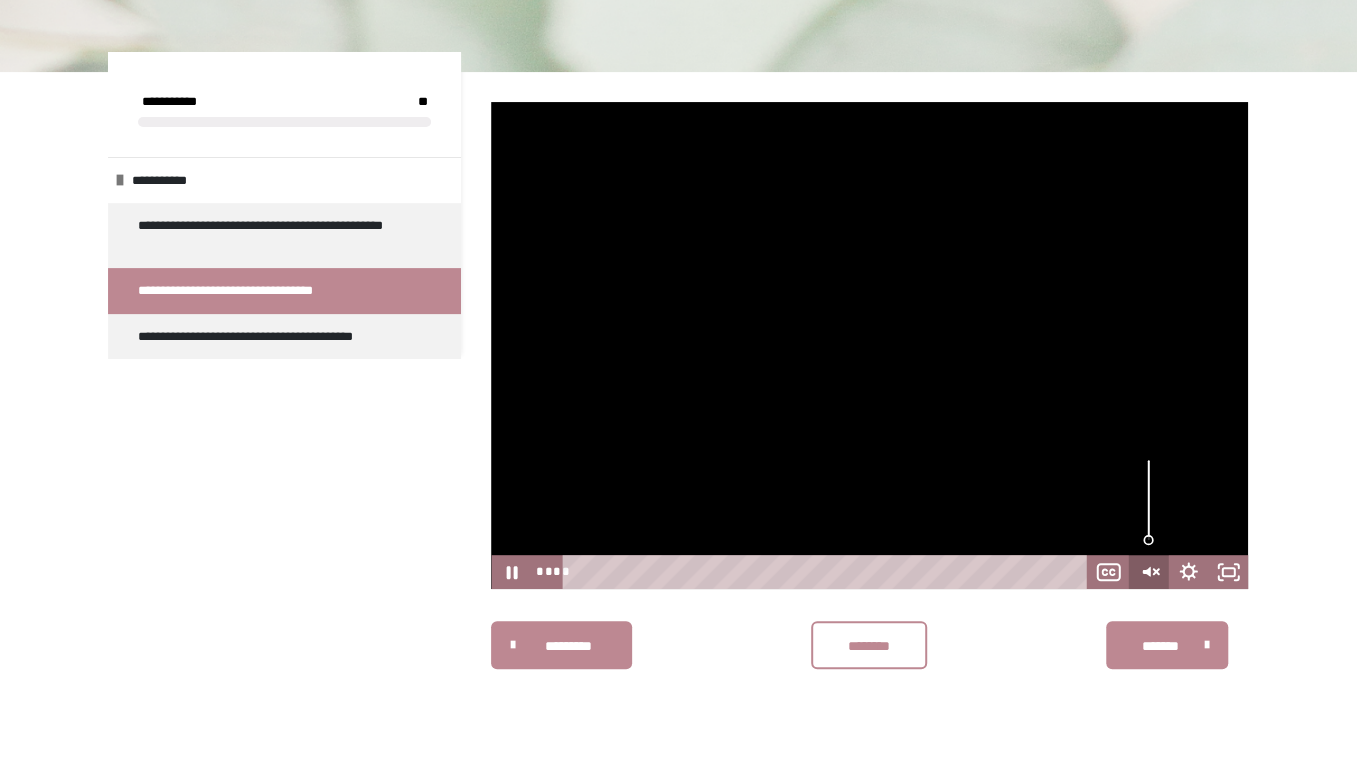 click 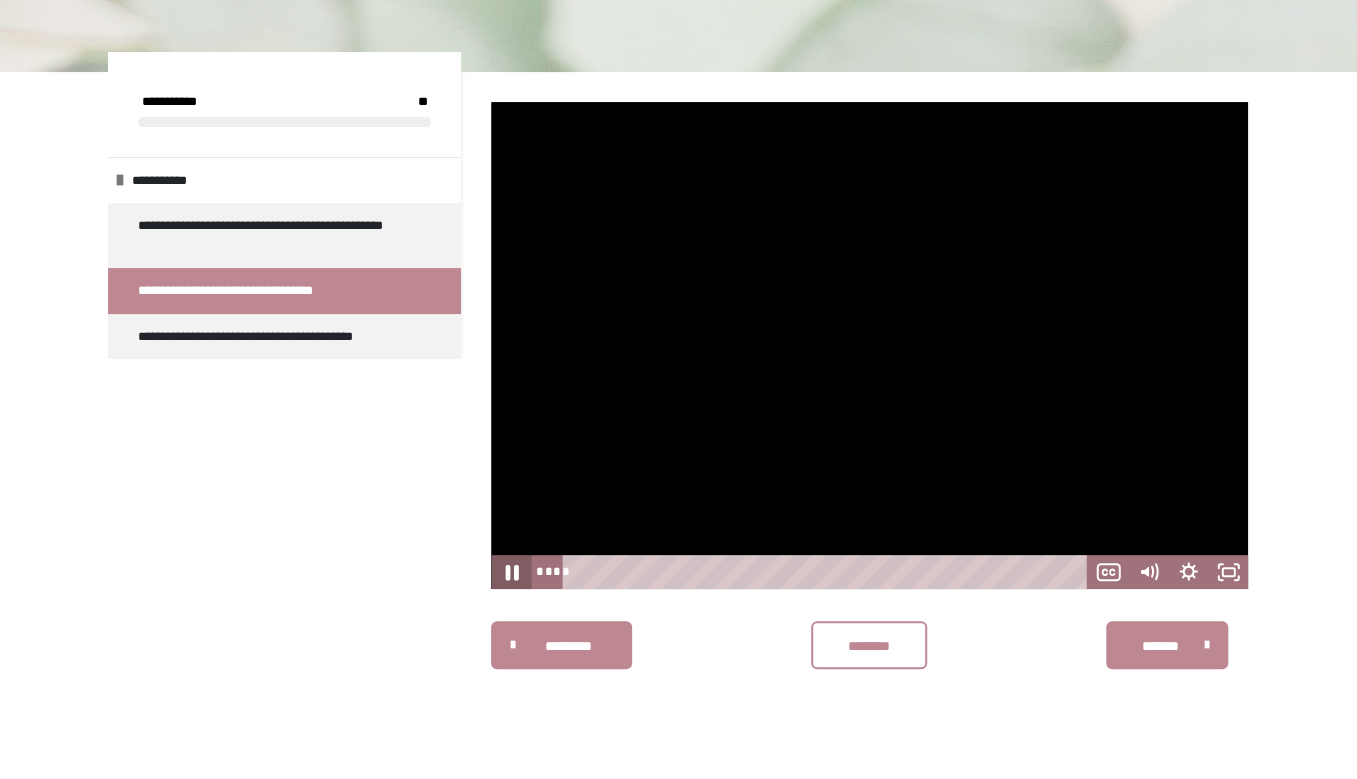 click 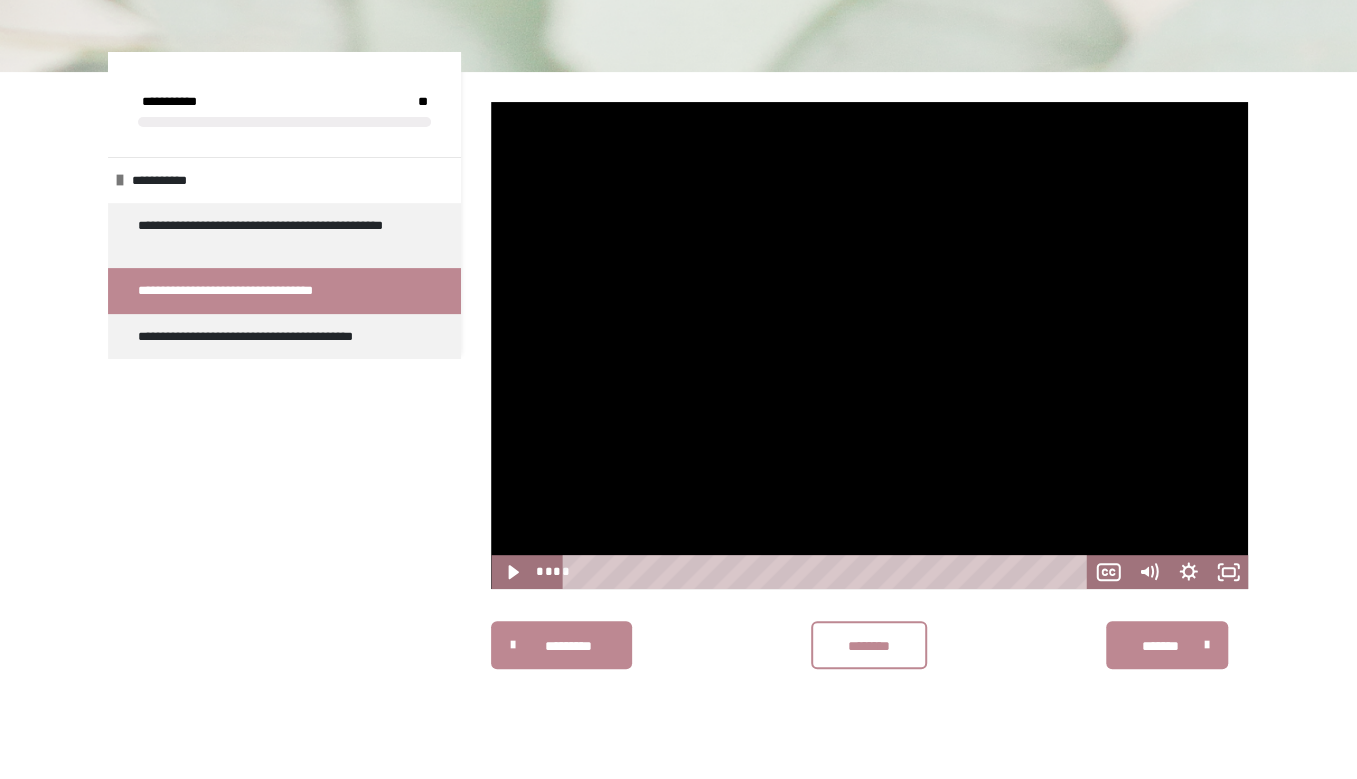 click at bounding box center (869, 345) 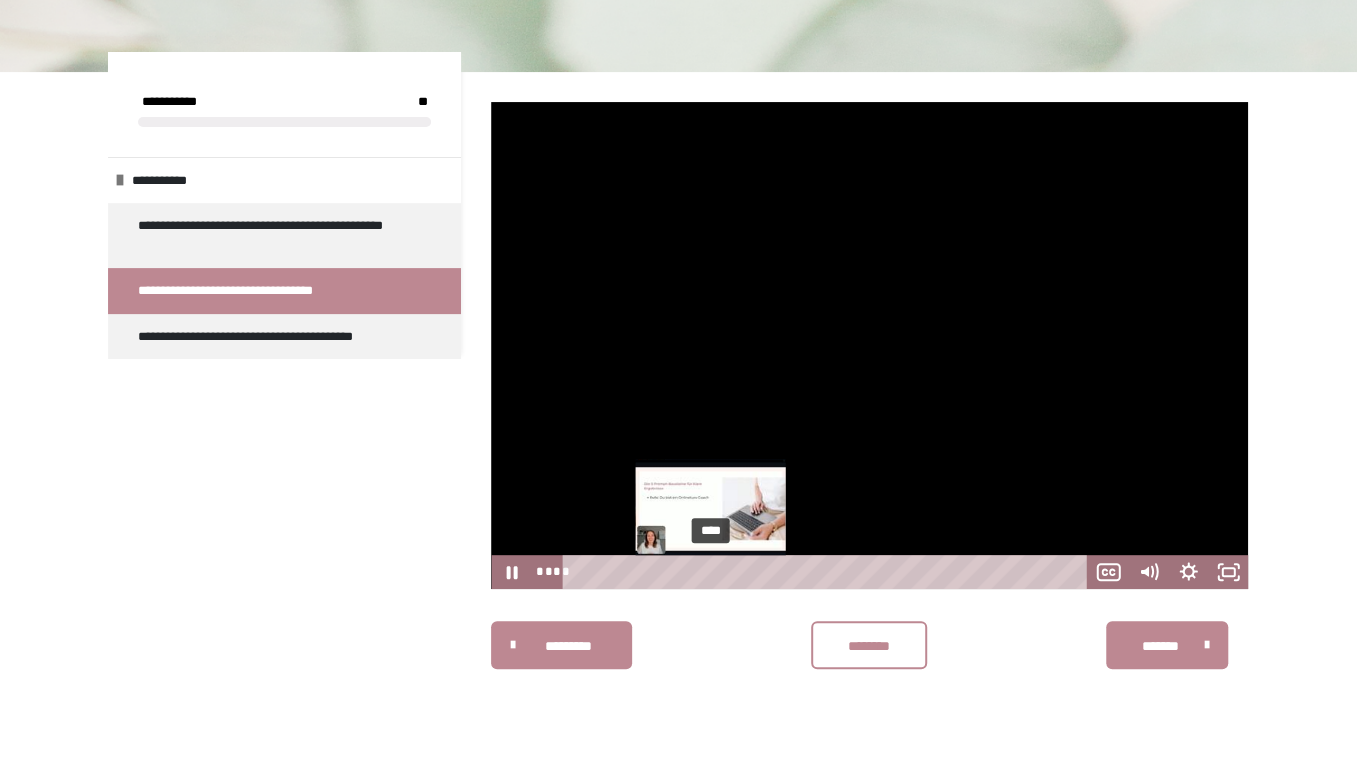 click on "****" at bounding box center (828, 572) 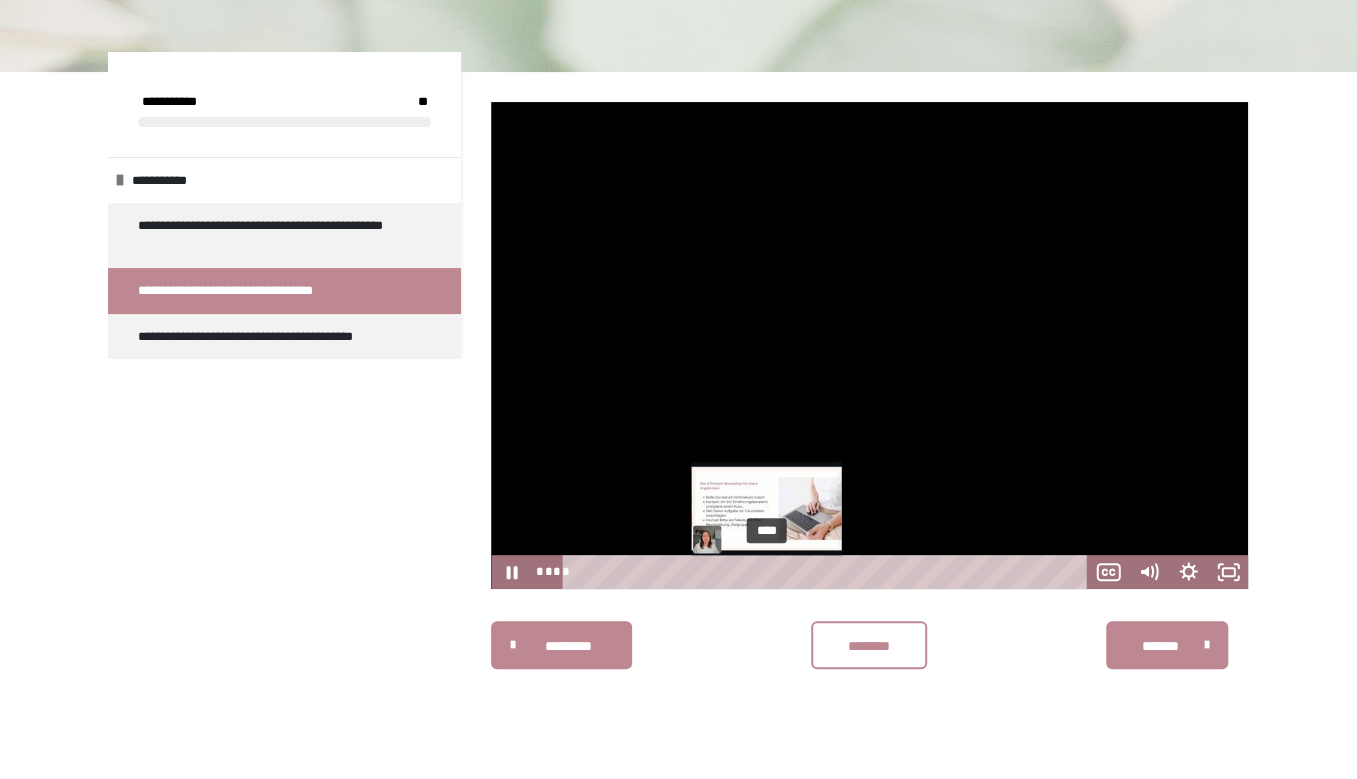click on "****" at bounding box center (828, 572) 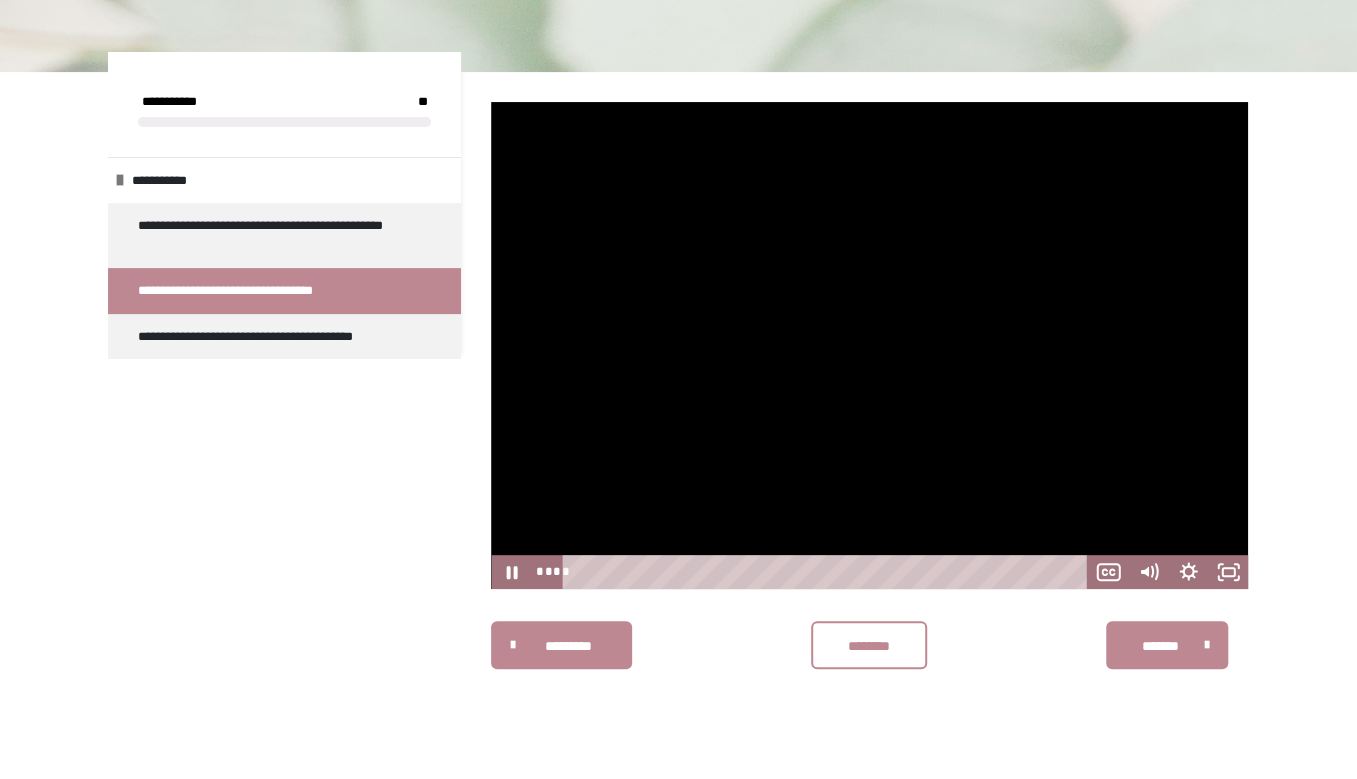 click at bounding box center [869, 345] 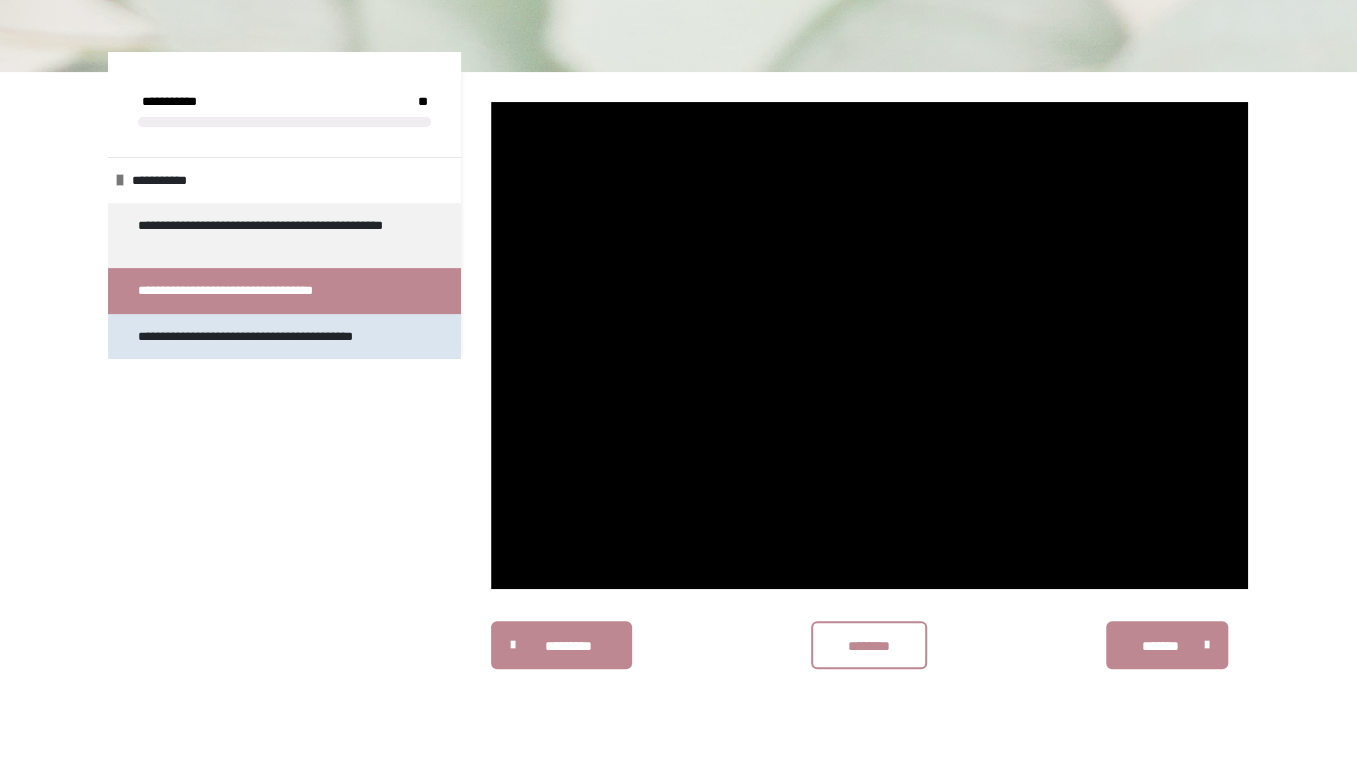 click on "**********" at bounding box center [267, 337] 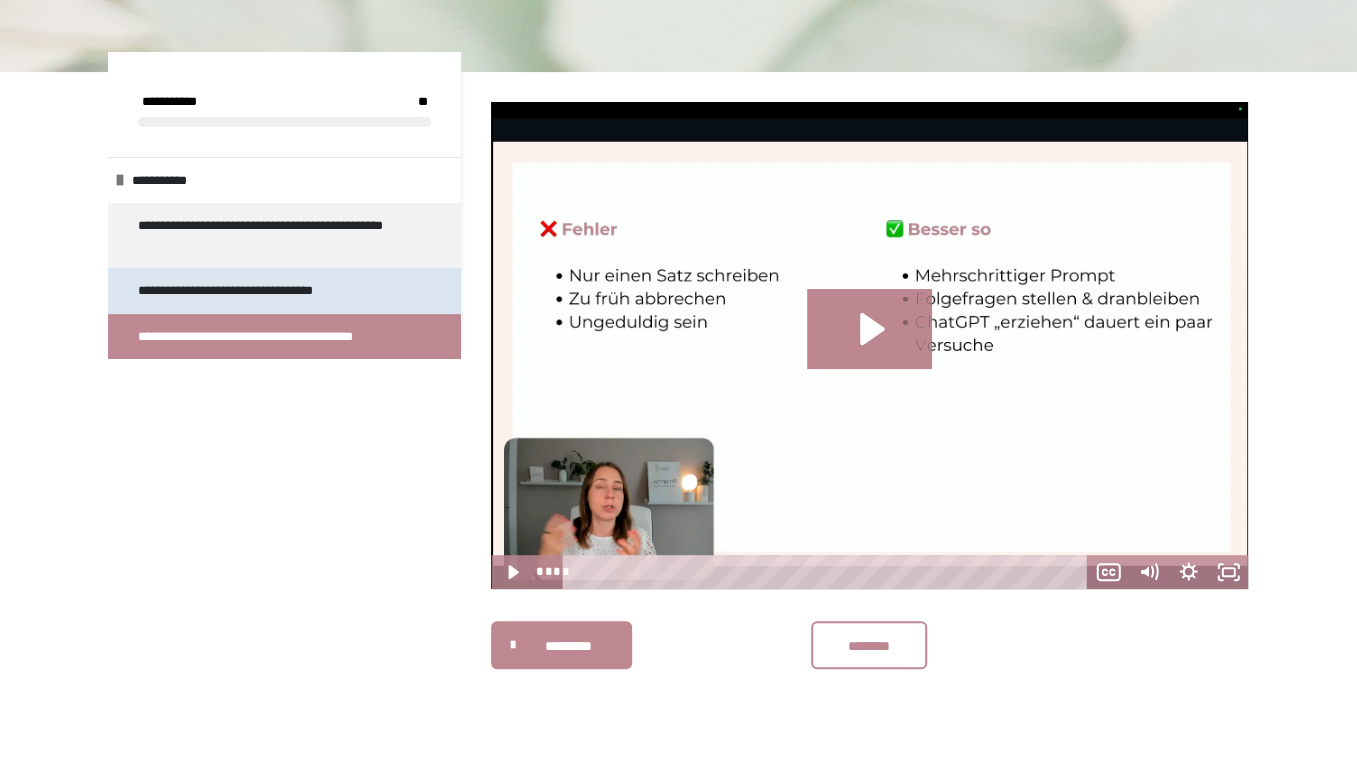 click on "**********" at bounding box center [244, 291] 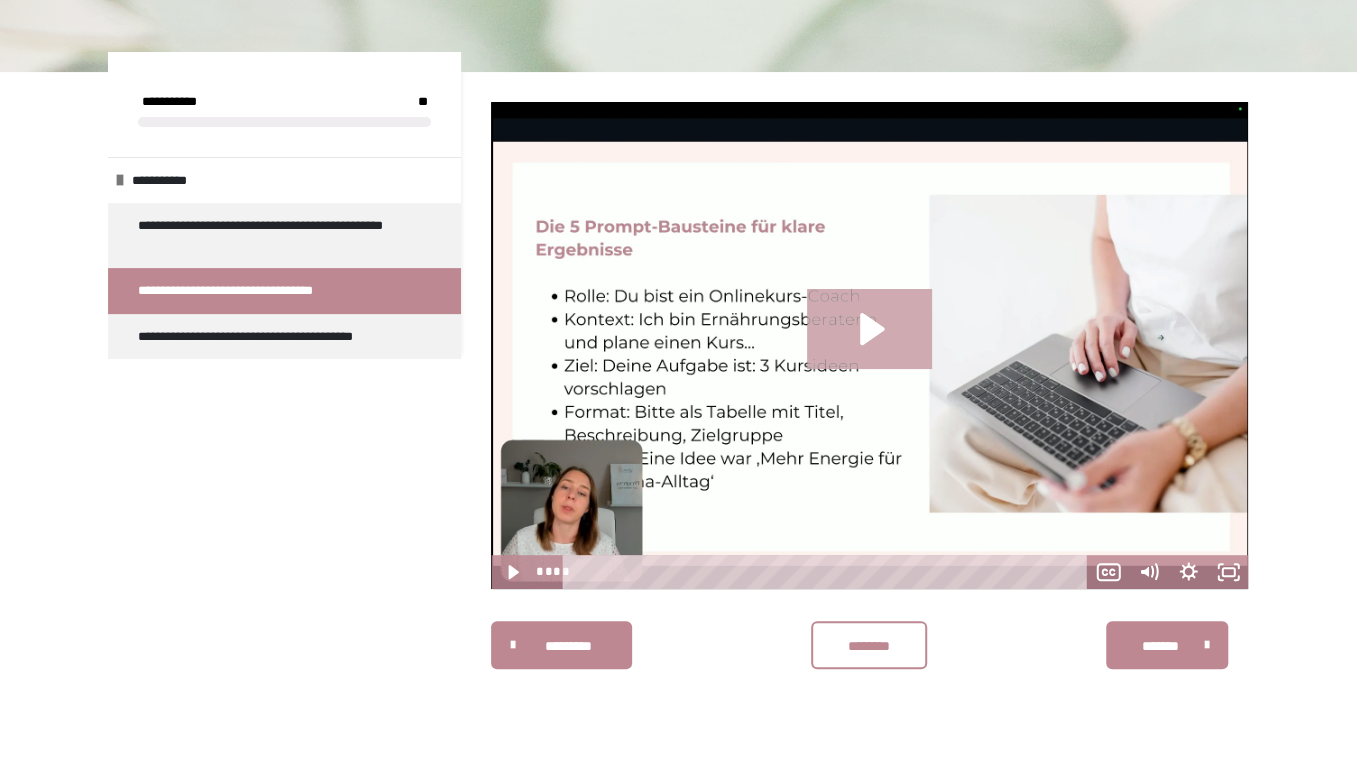 click 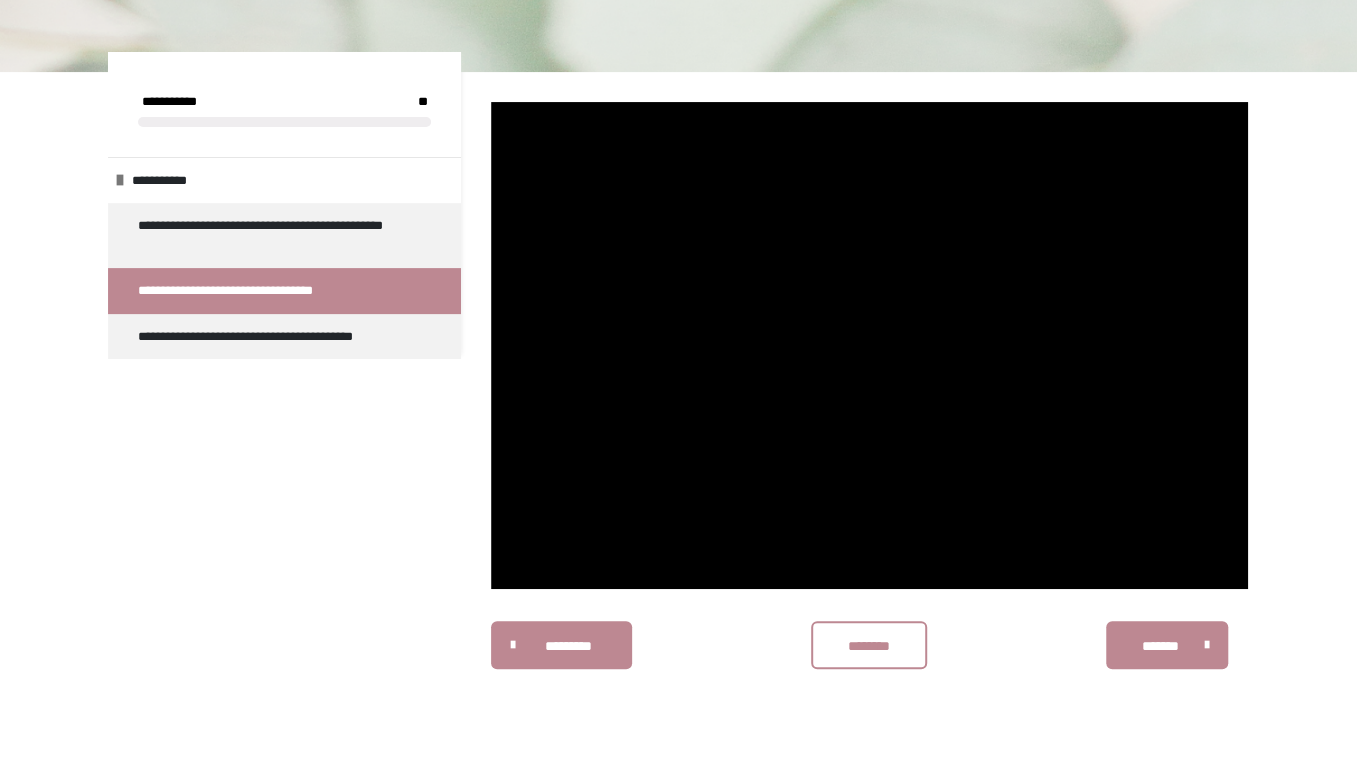 click on "********* ******** *******" at bounding box center (869, 645) 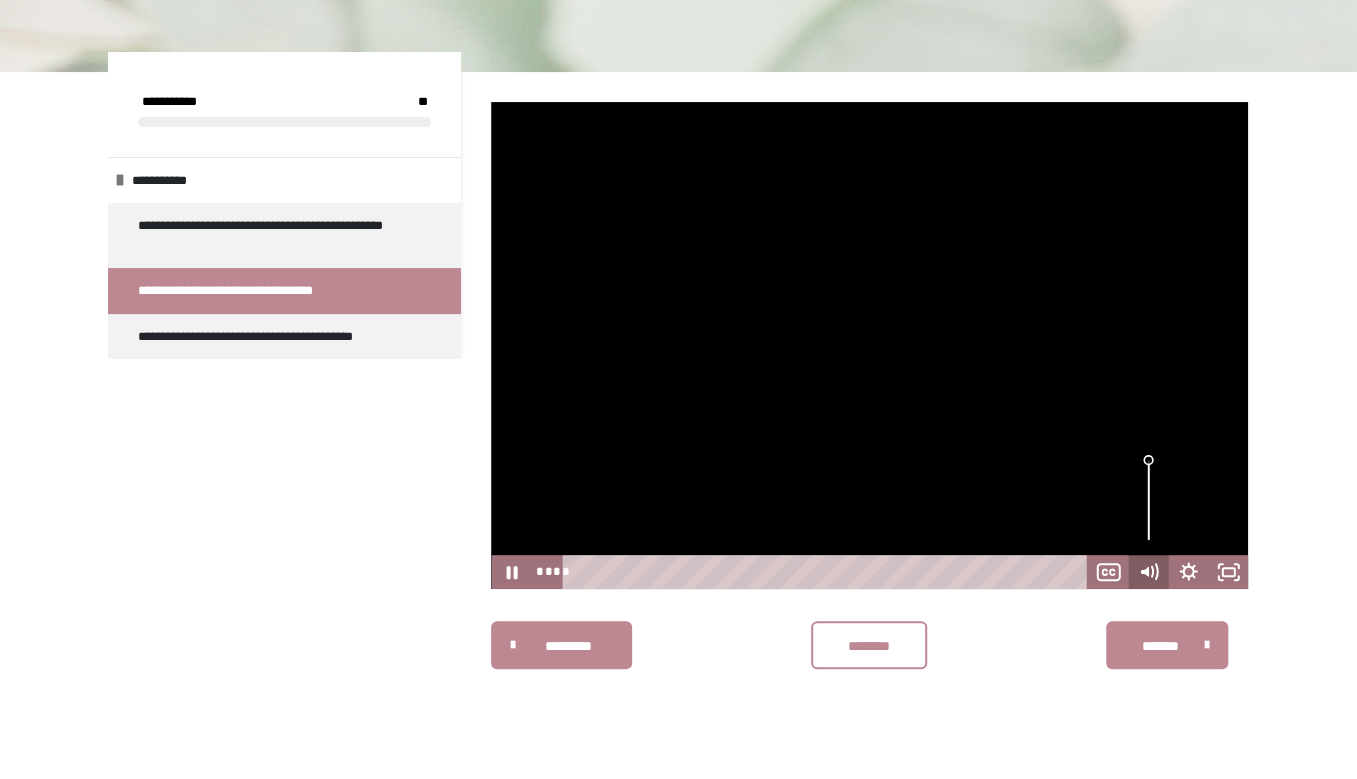 click 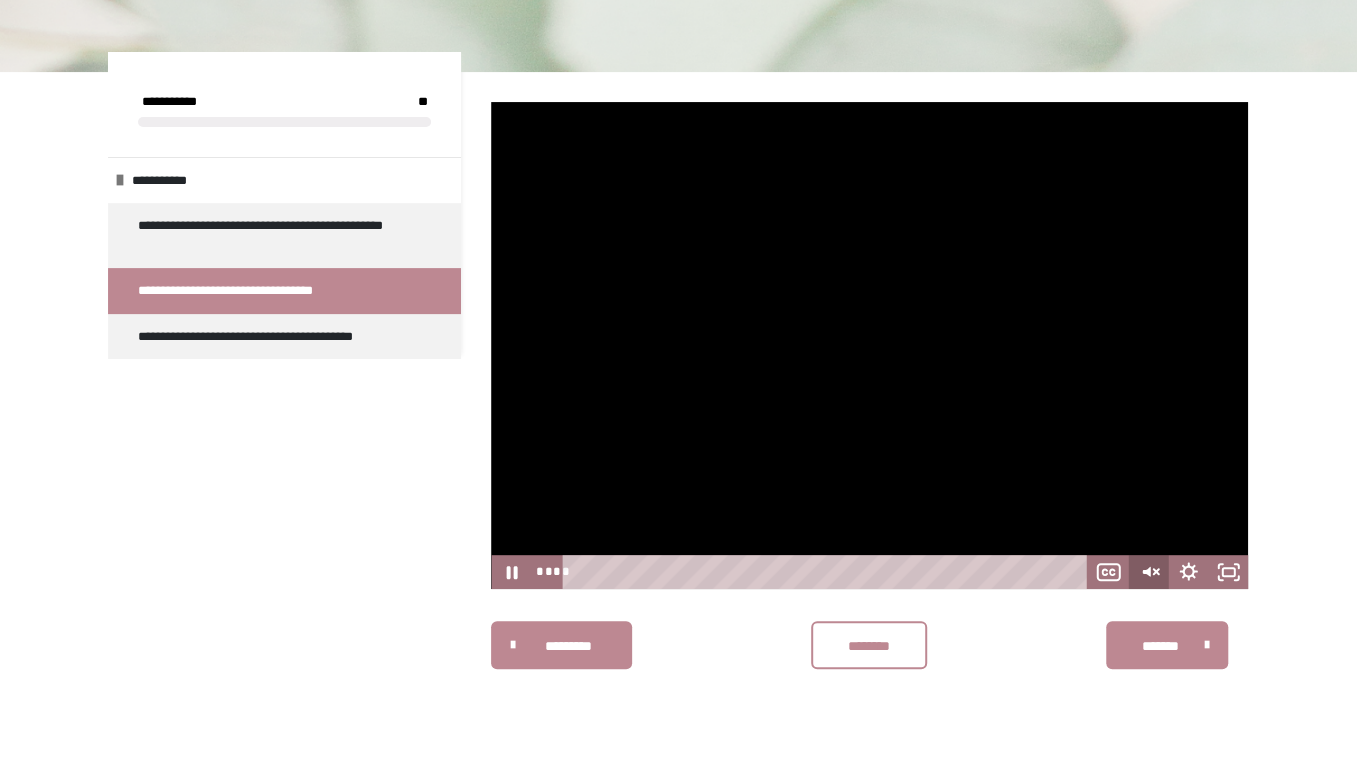 click 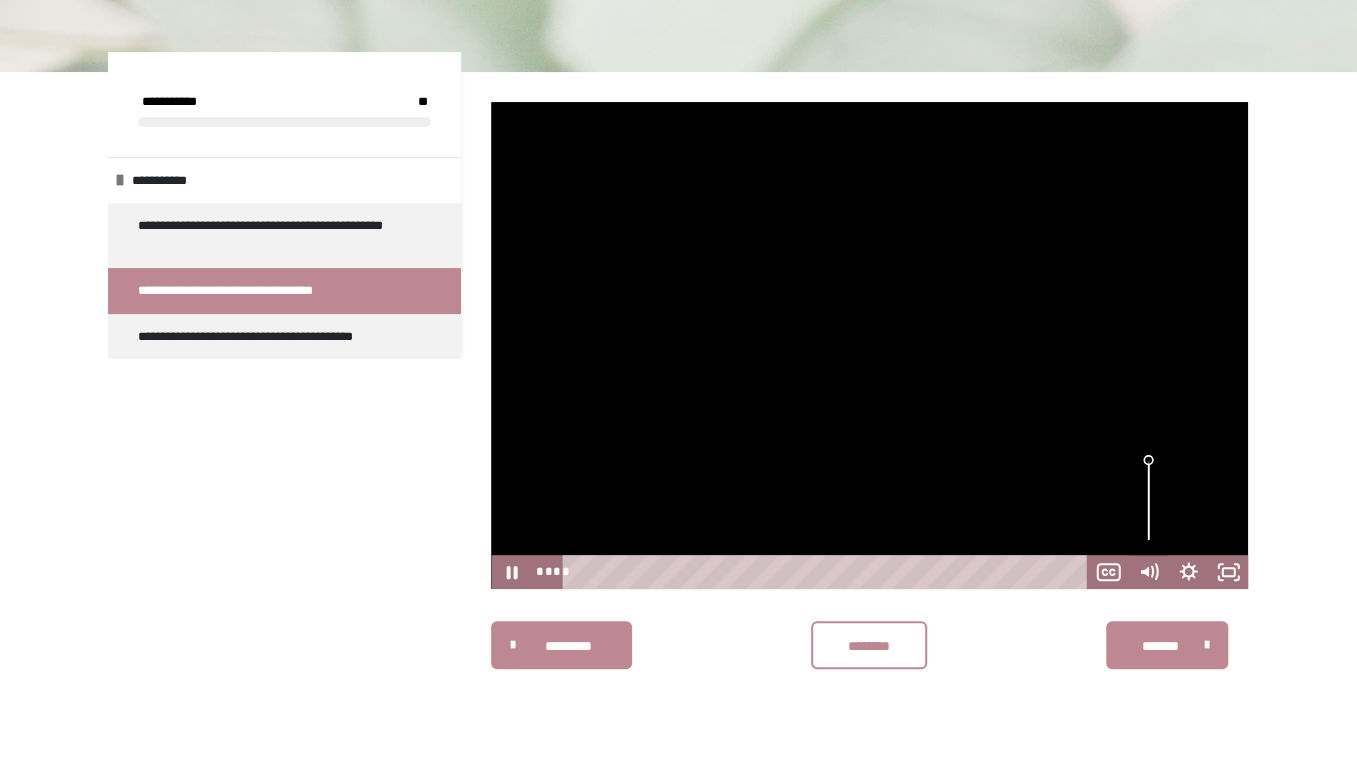 click at bounding box center [1148, 500] 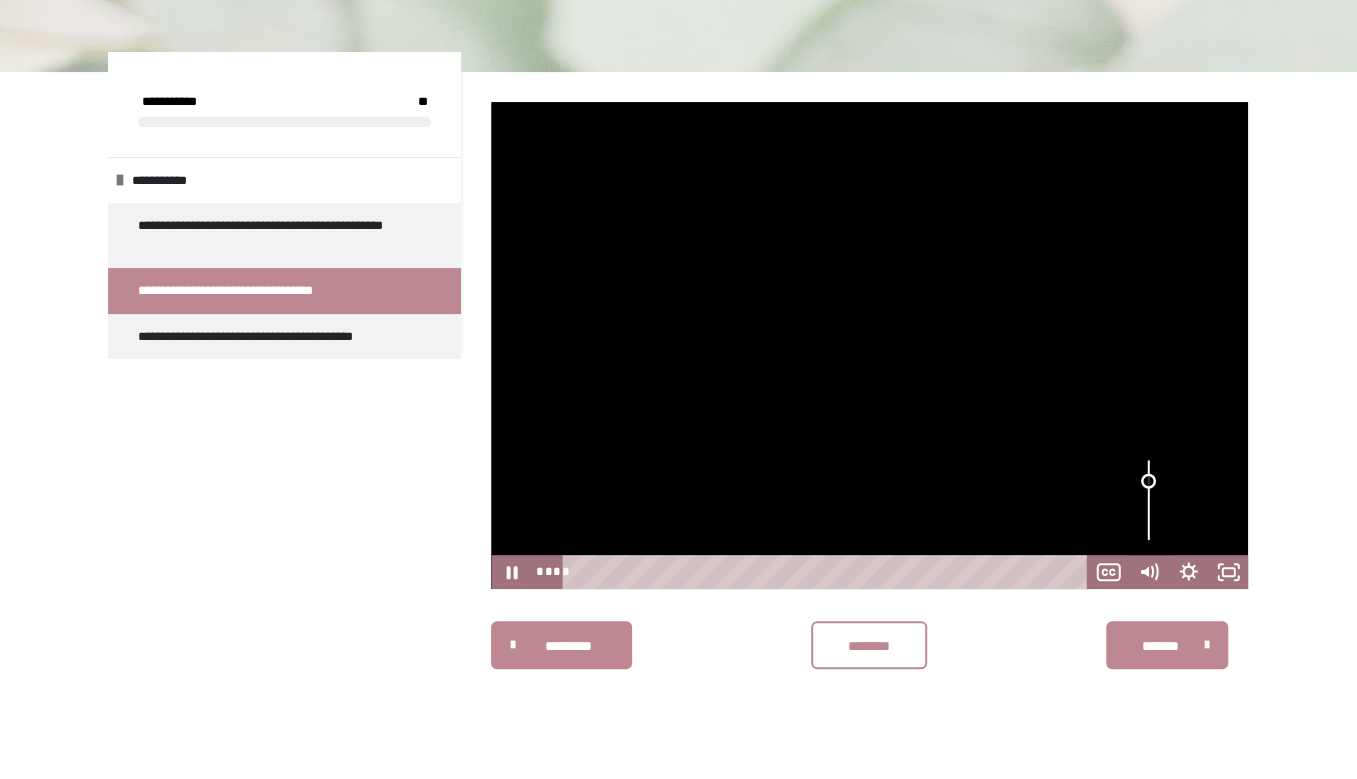 click at bounding box center (1148, 500) 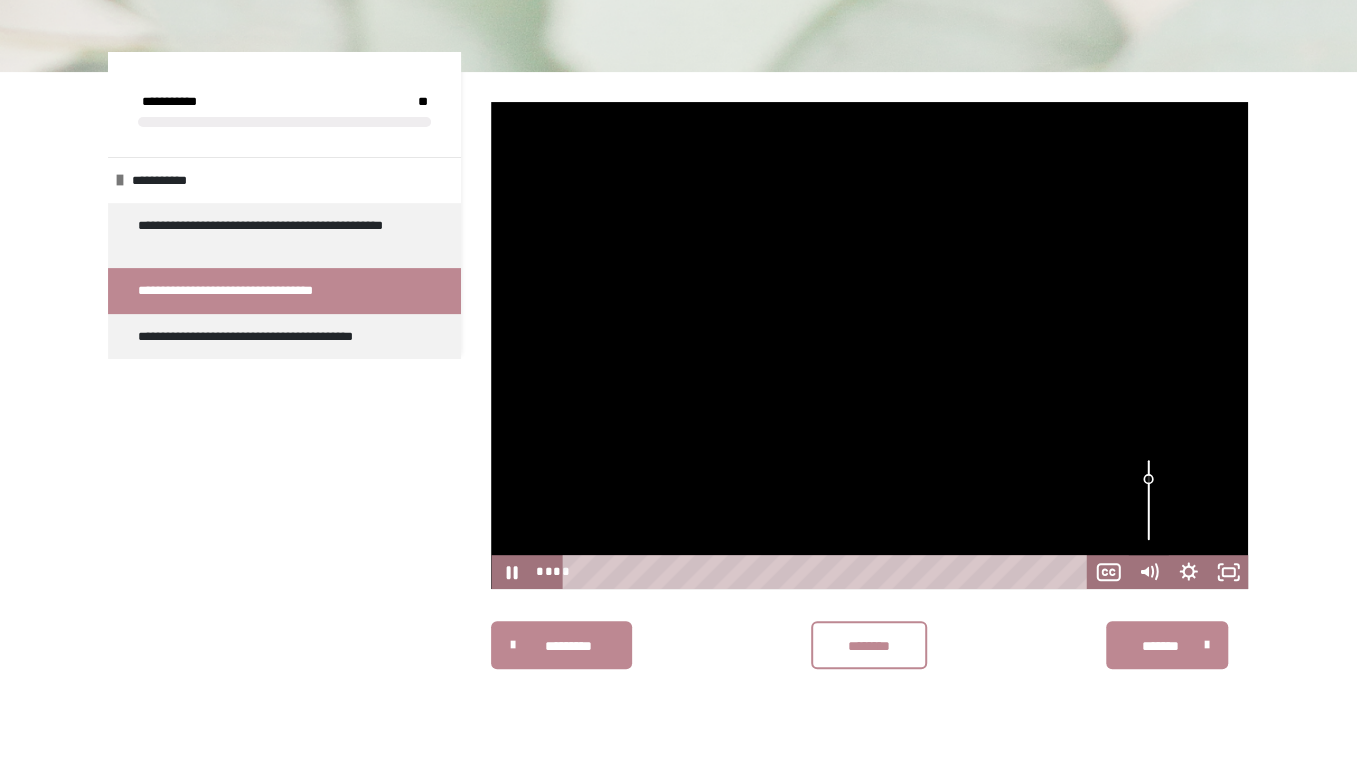 click at bounding box center (1148, 500) 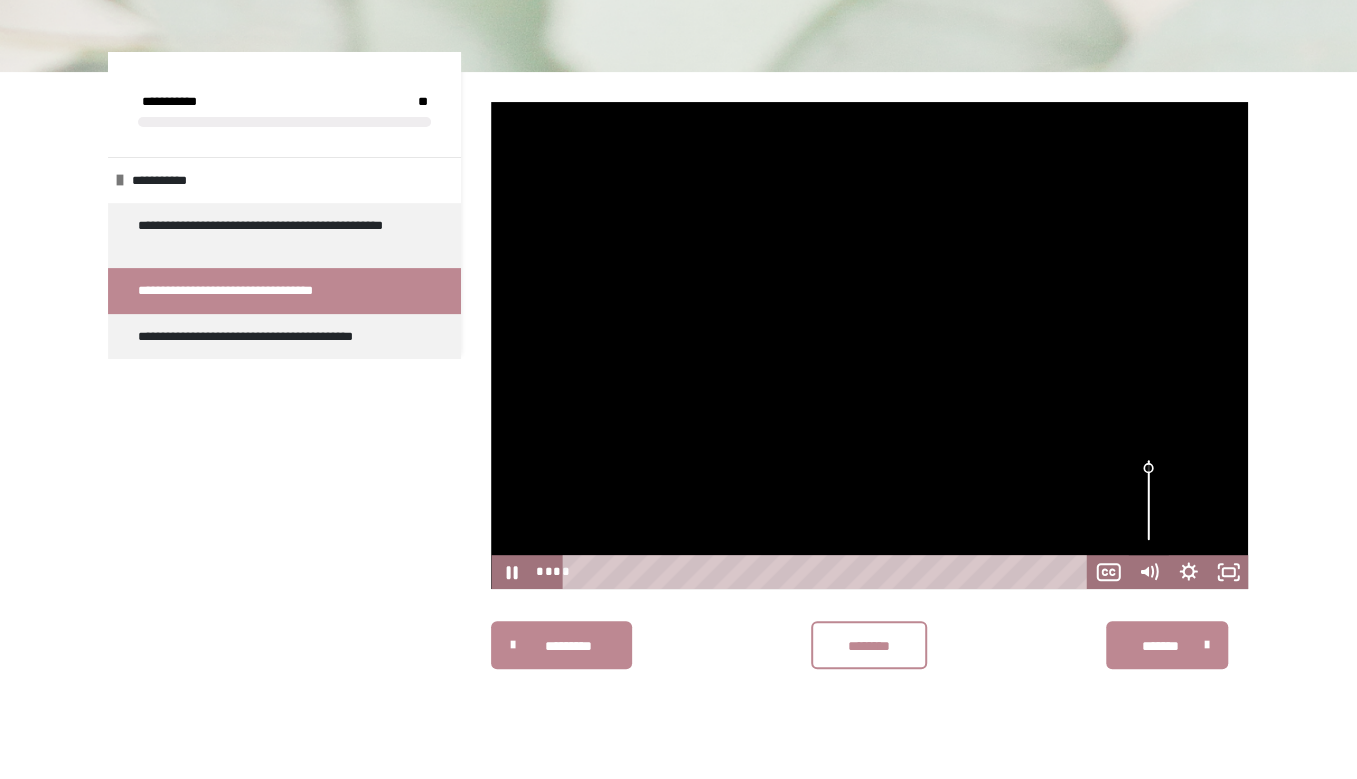 click at bounding box center [1148, 500] 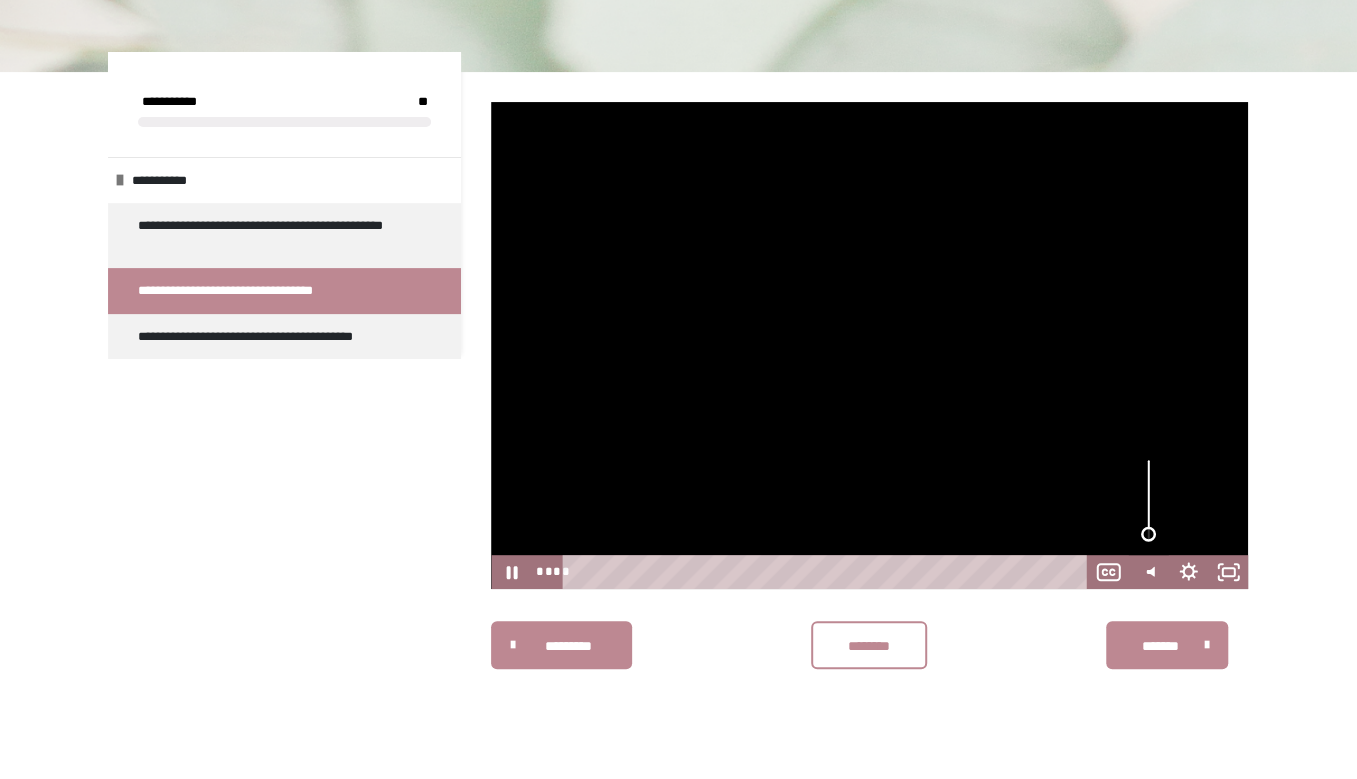 click at bounding box center [1148, 534] 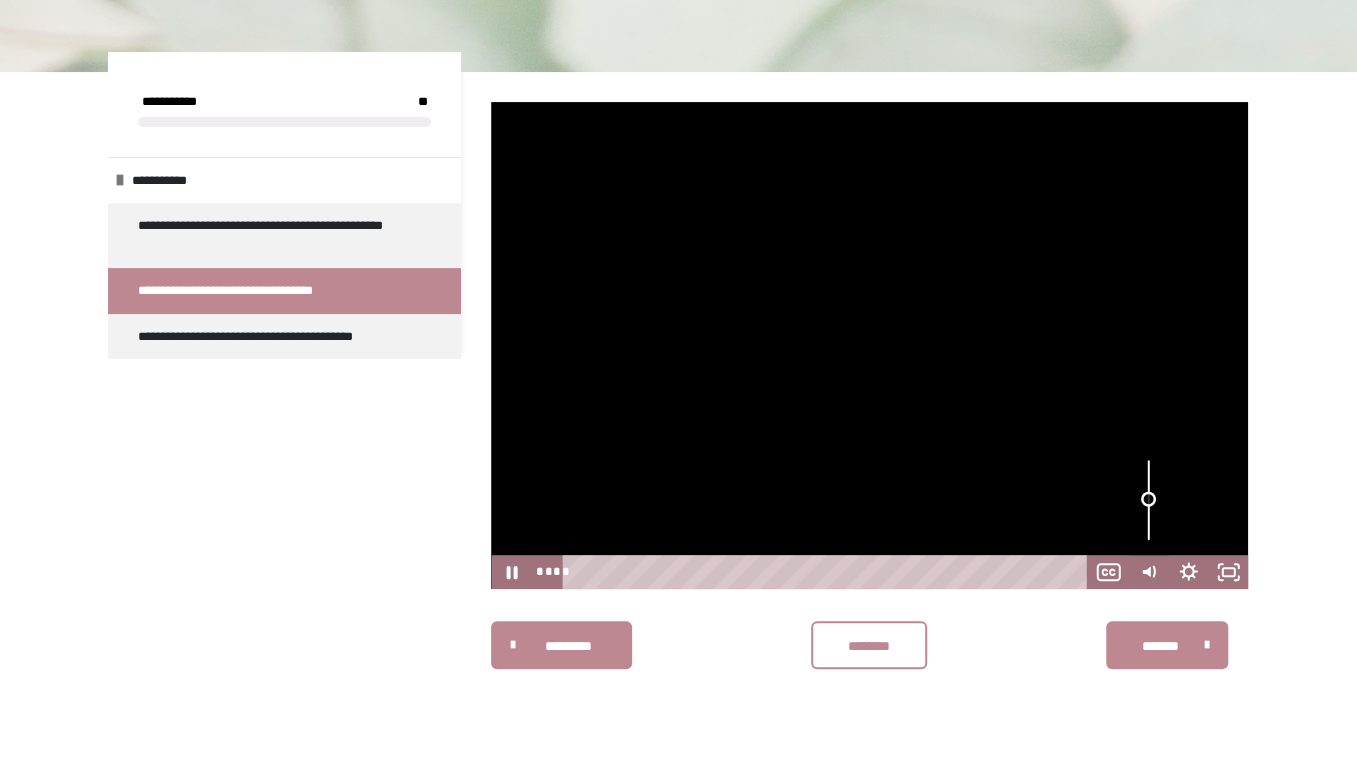 drag, startPoint x: 1143, startPoint y: 499, endPoint x: 1150, endPoint y: 477, distance: 23.086792 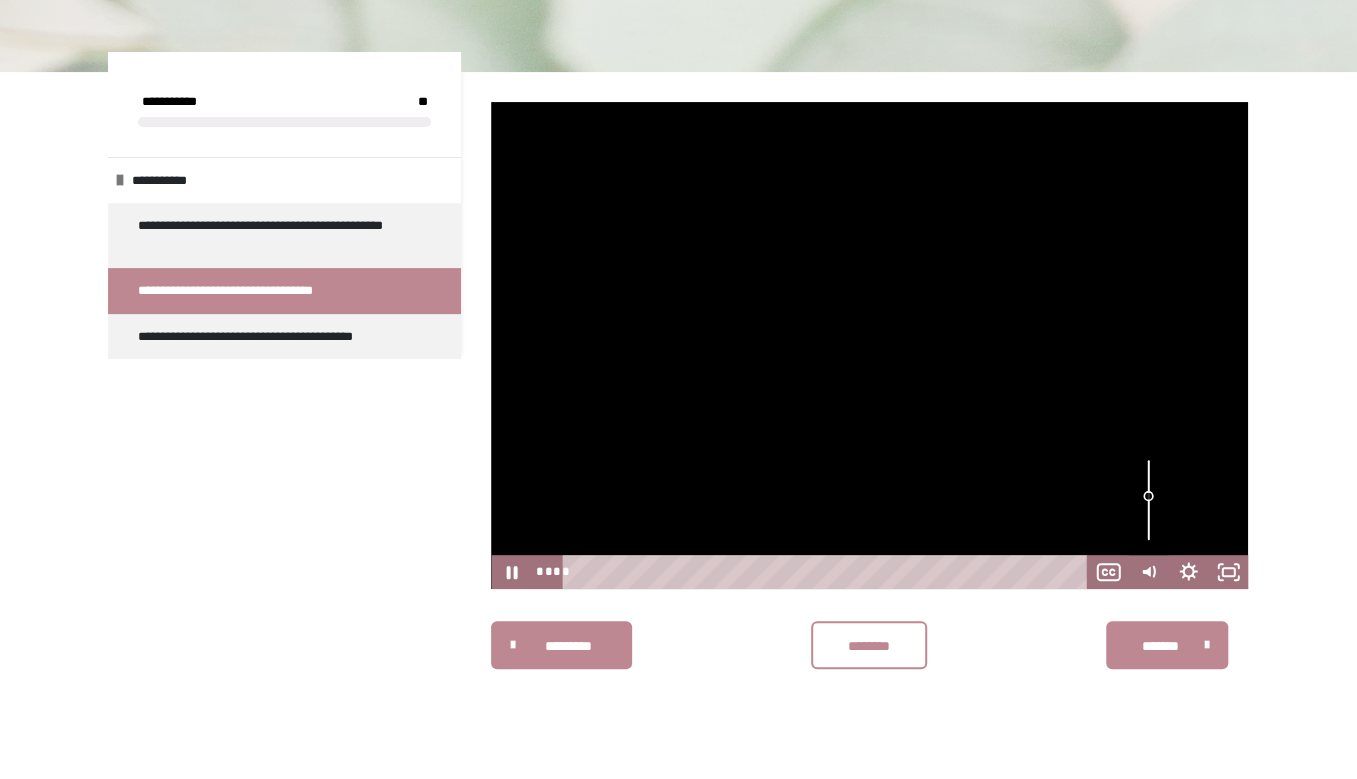 drag, startPoint x: 1150, startPoint y: 473, endPoint x: 1152, endPoint y: 463, distance: 10.198039 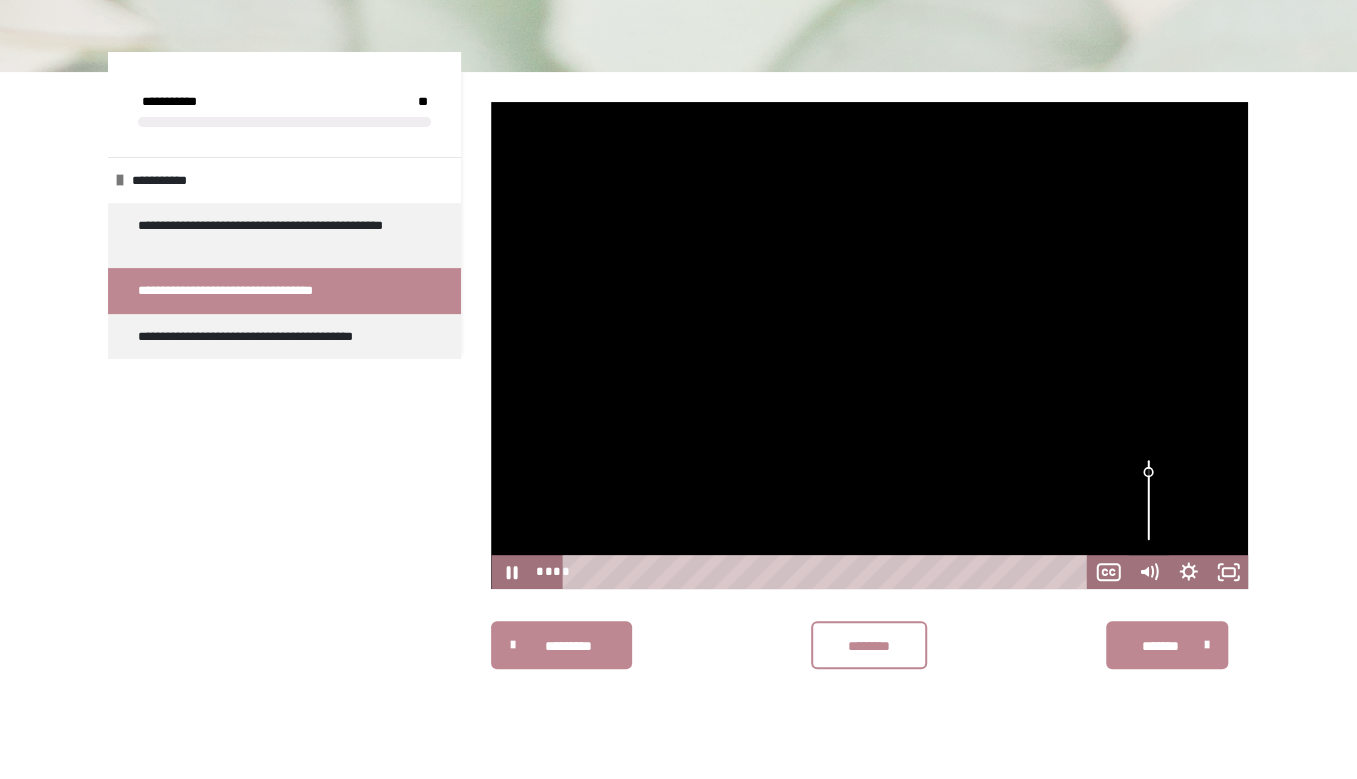 click at bounding box center (1148, 500) 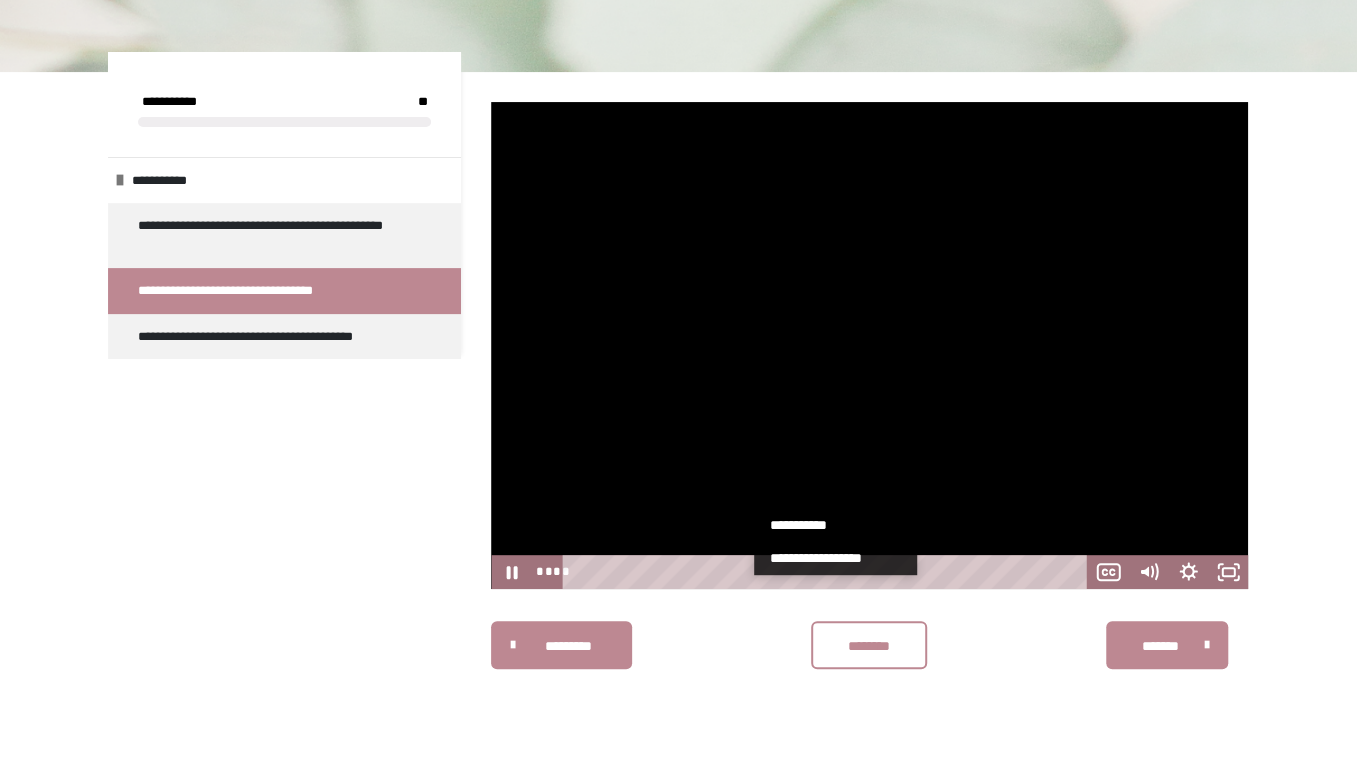 click at bounding box center [869, 345] 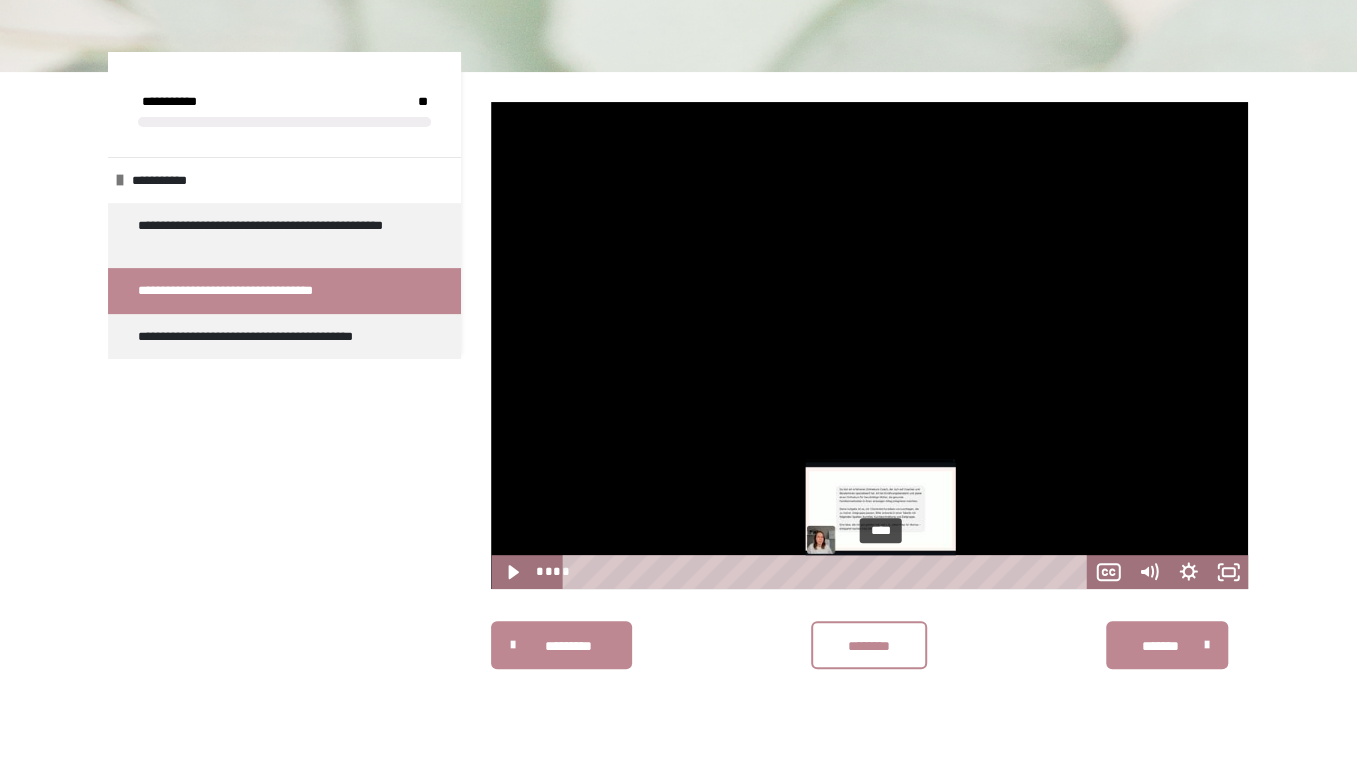 click on "****" at bounding box center (828, 572) 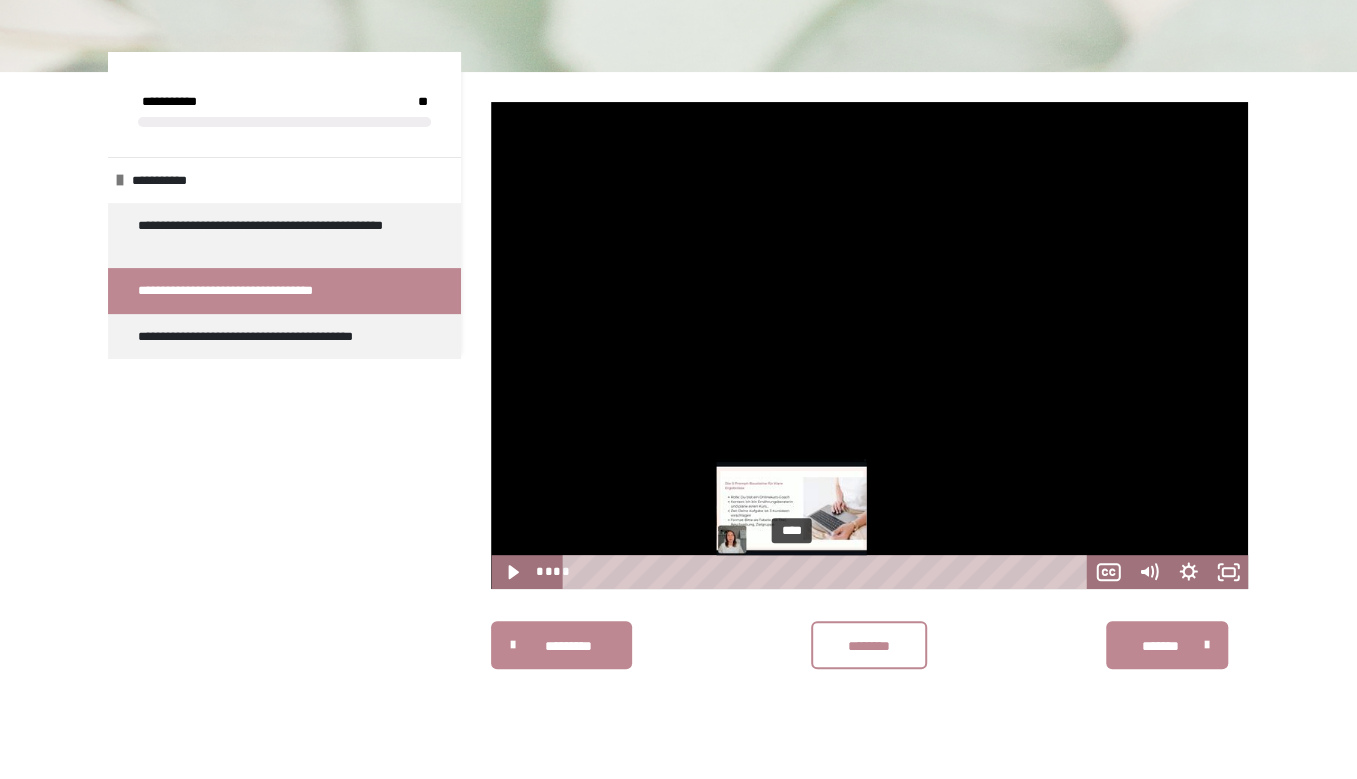 click on "****" at bounding box center (828, 572) 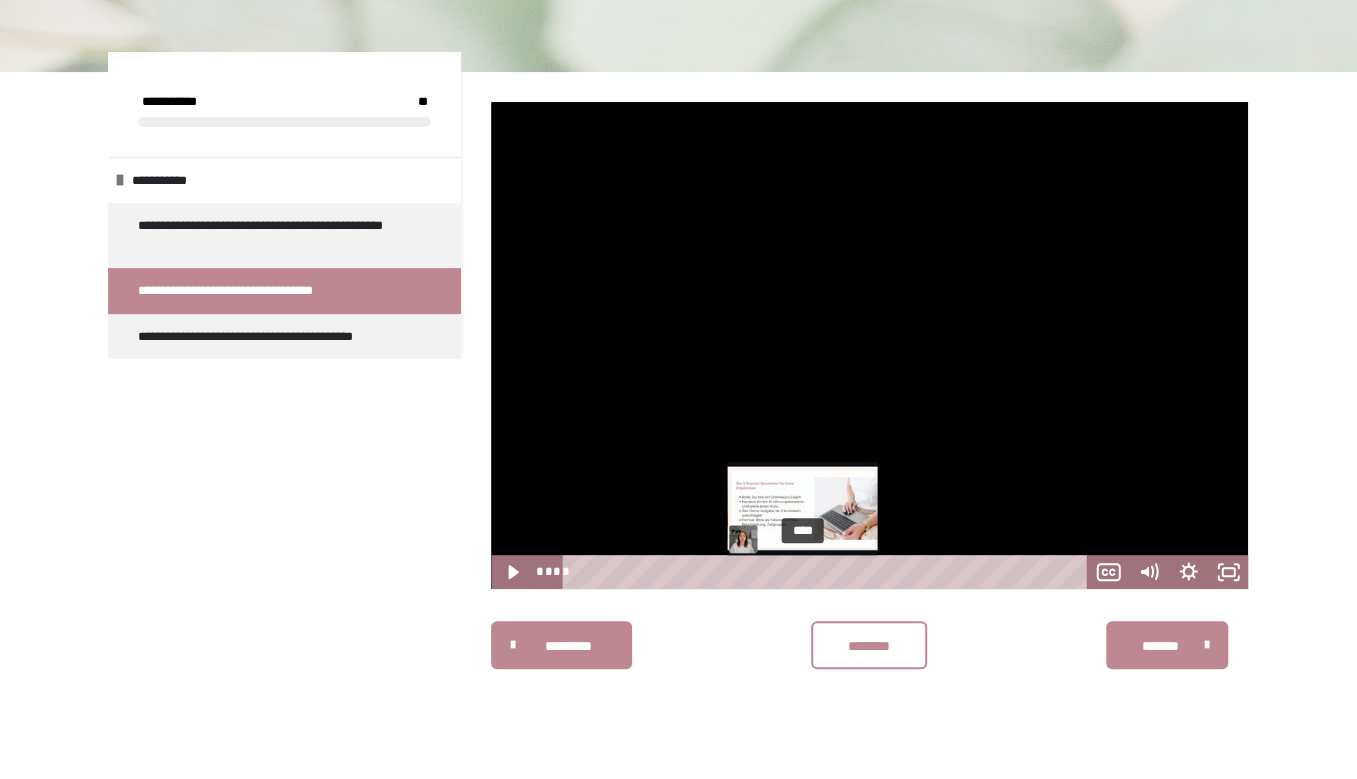 click on "****" at bounding box center (828, 572) 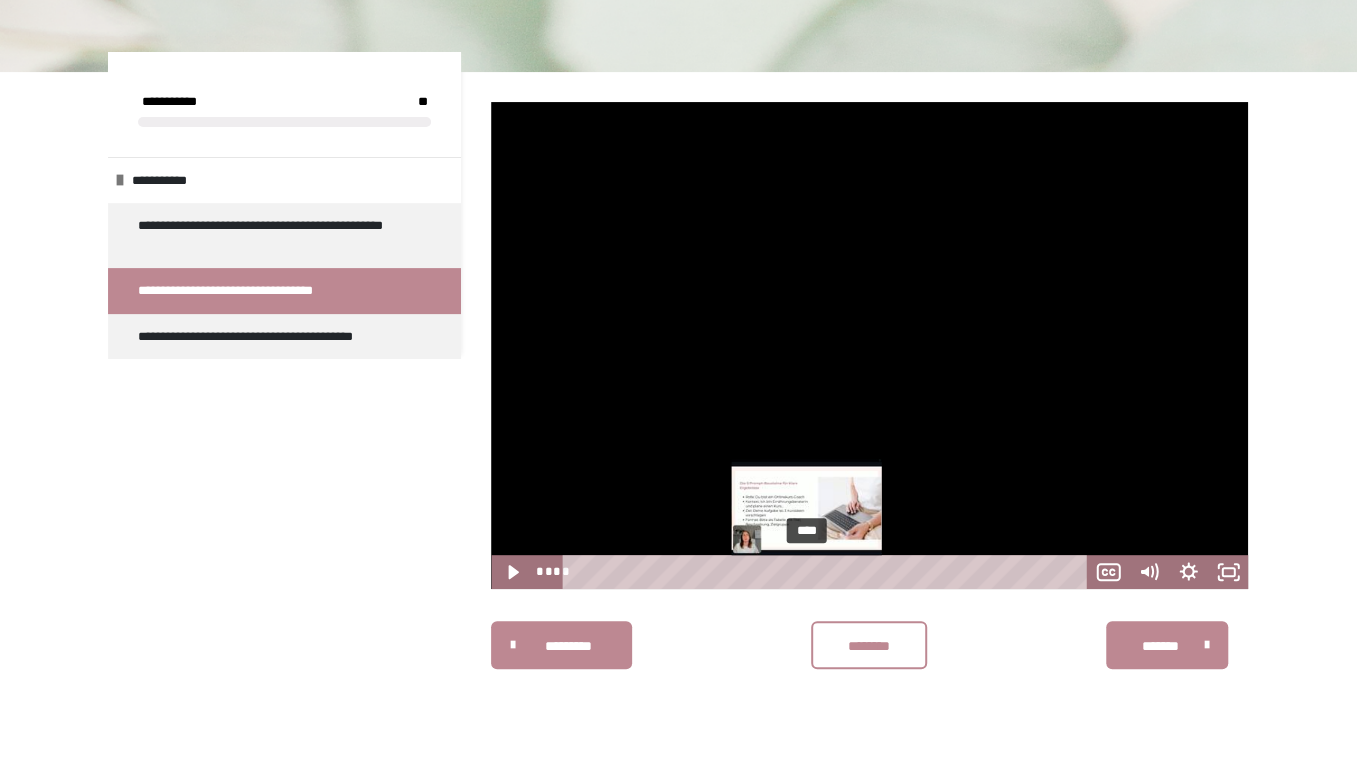 click on "****" at bounding box center (828, 572) 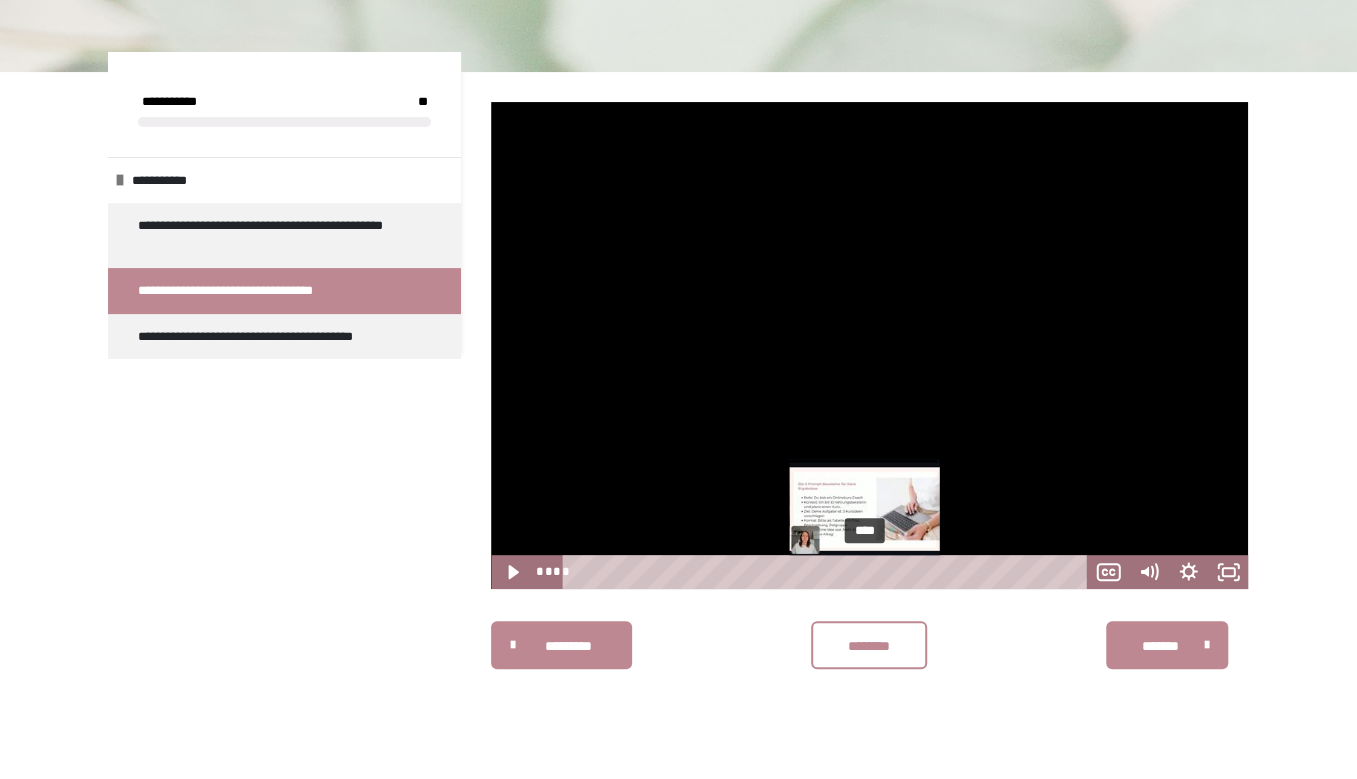 click on "****" at bounding box center [828, 572] 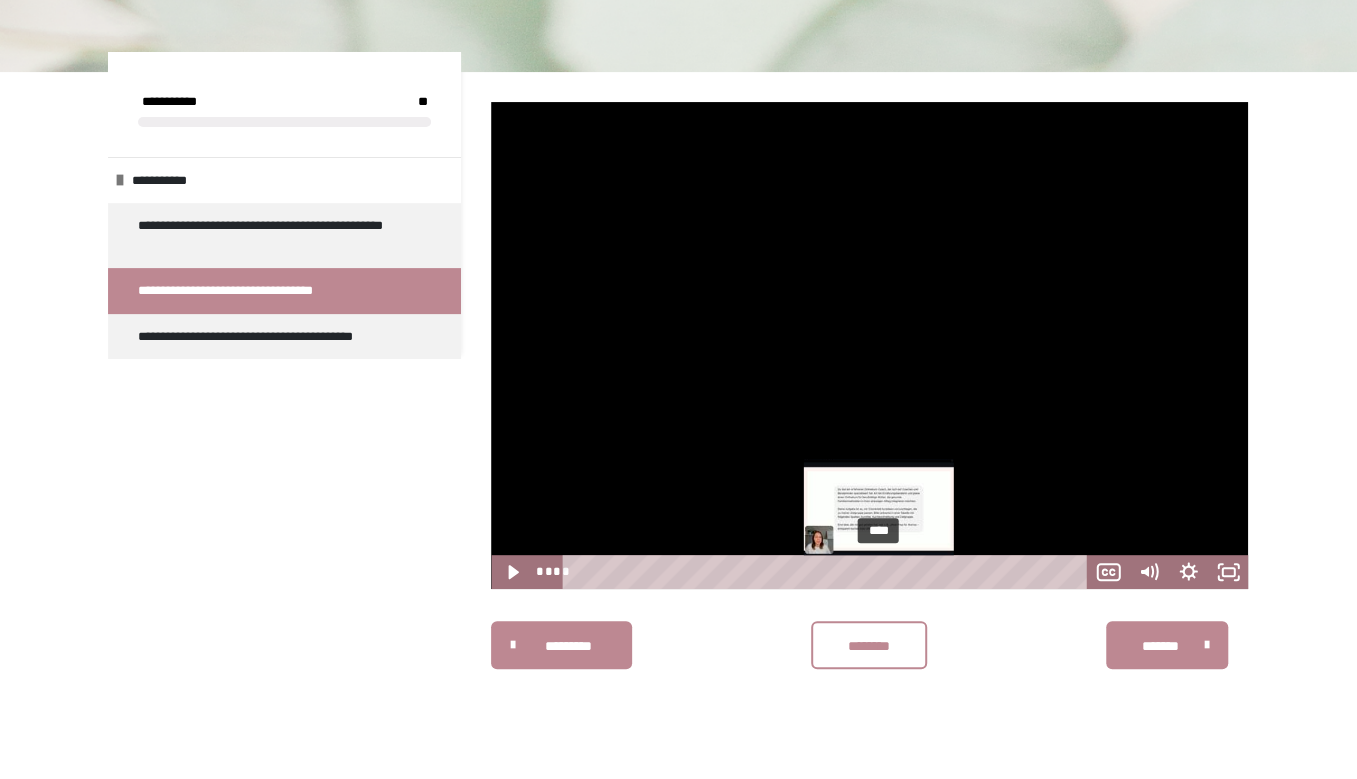 click on "****" at bounding box center (828, 572) 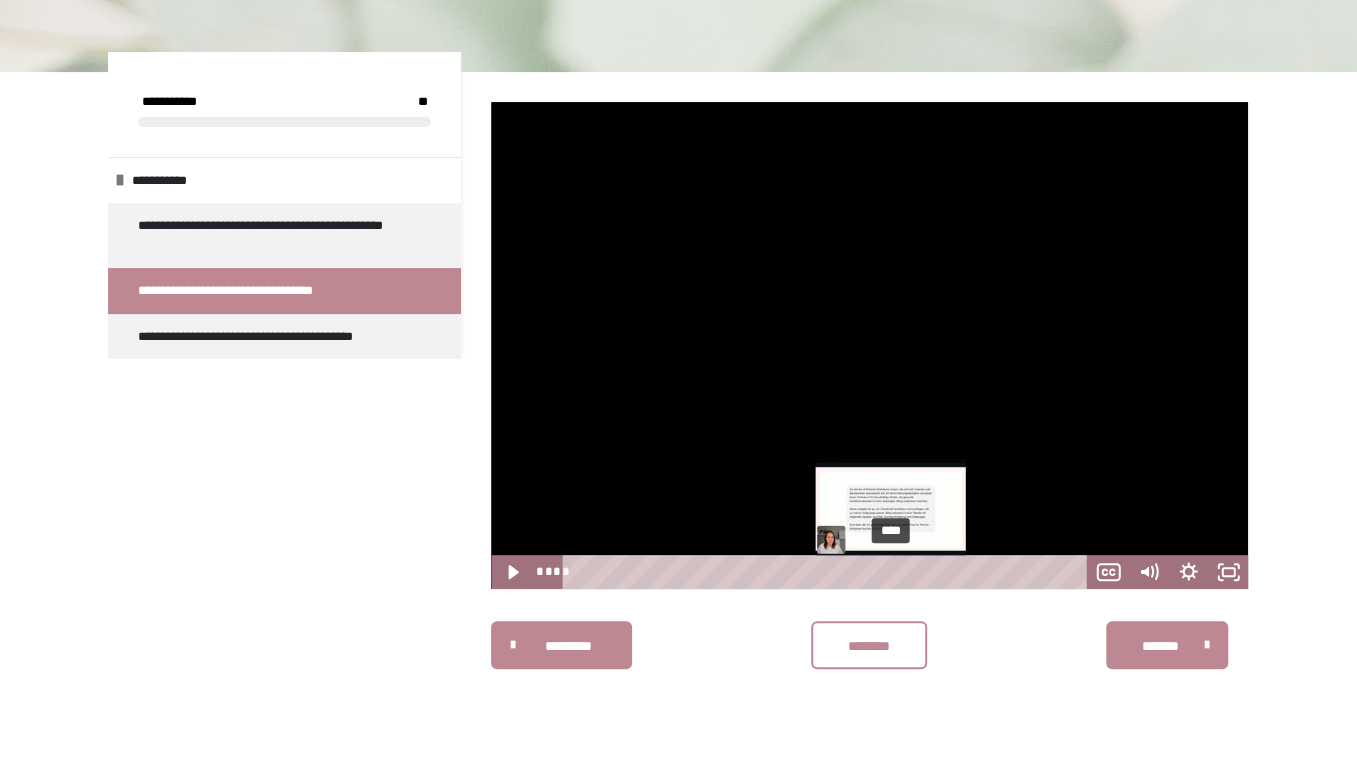 click on "****" at bounding box center (828, 572) 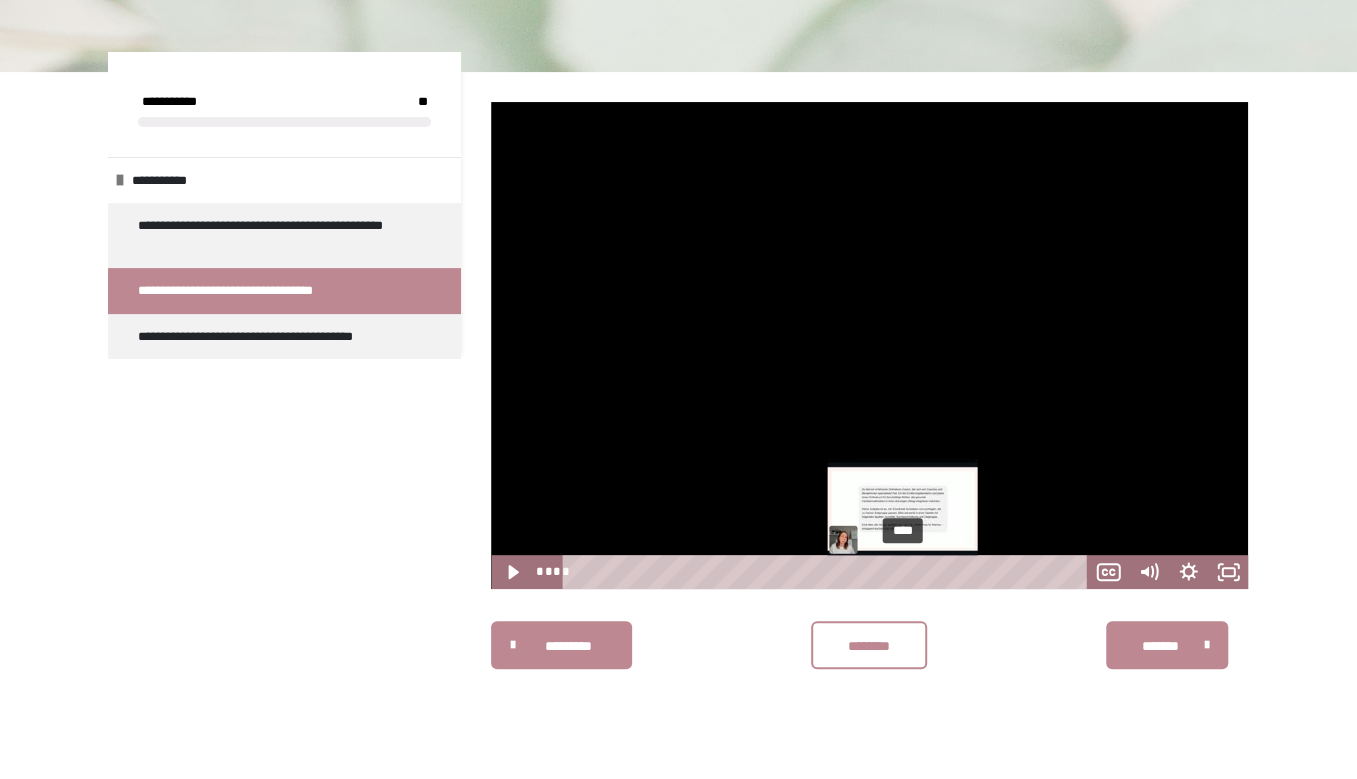 click on "****" at bounding box center (828, 572) 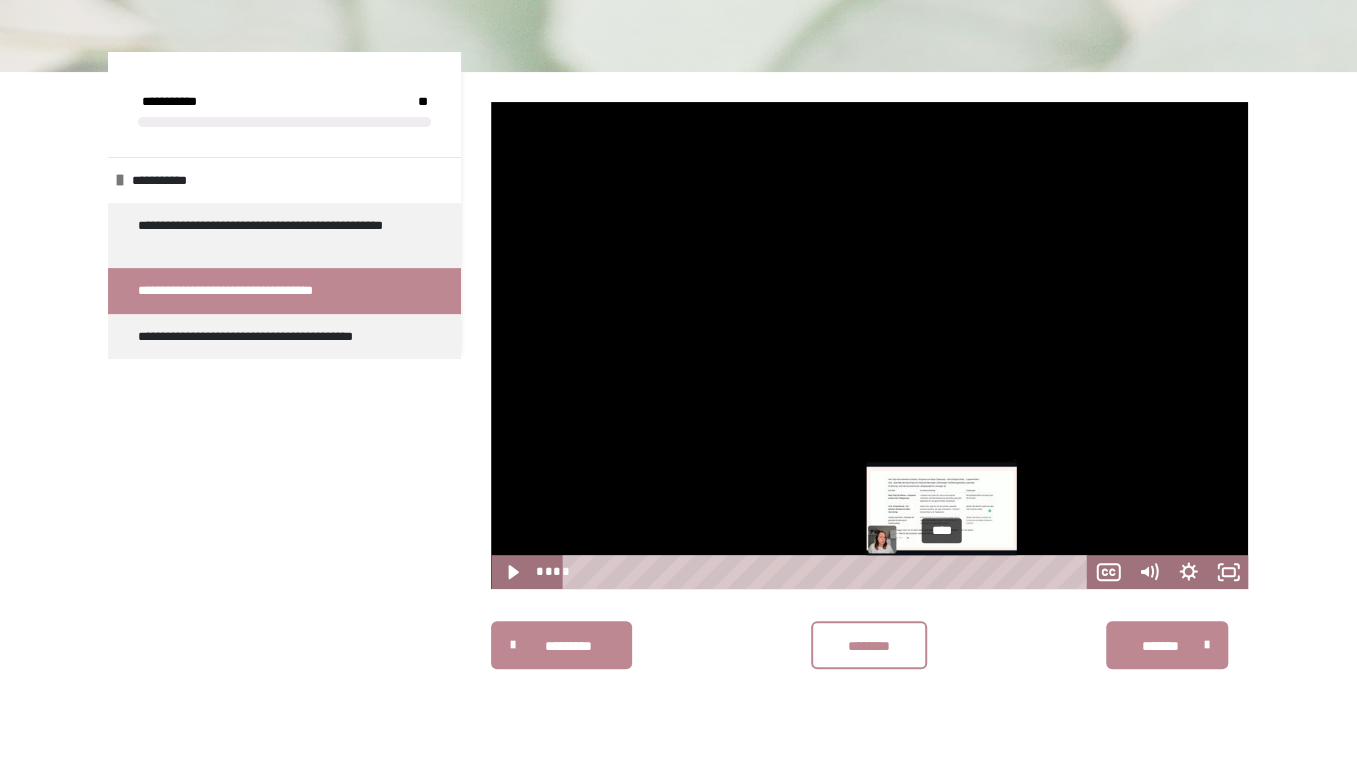 click on "****" at bounding box center (828, 572) 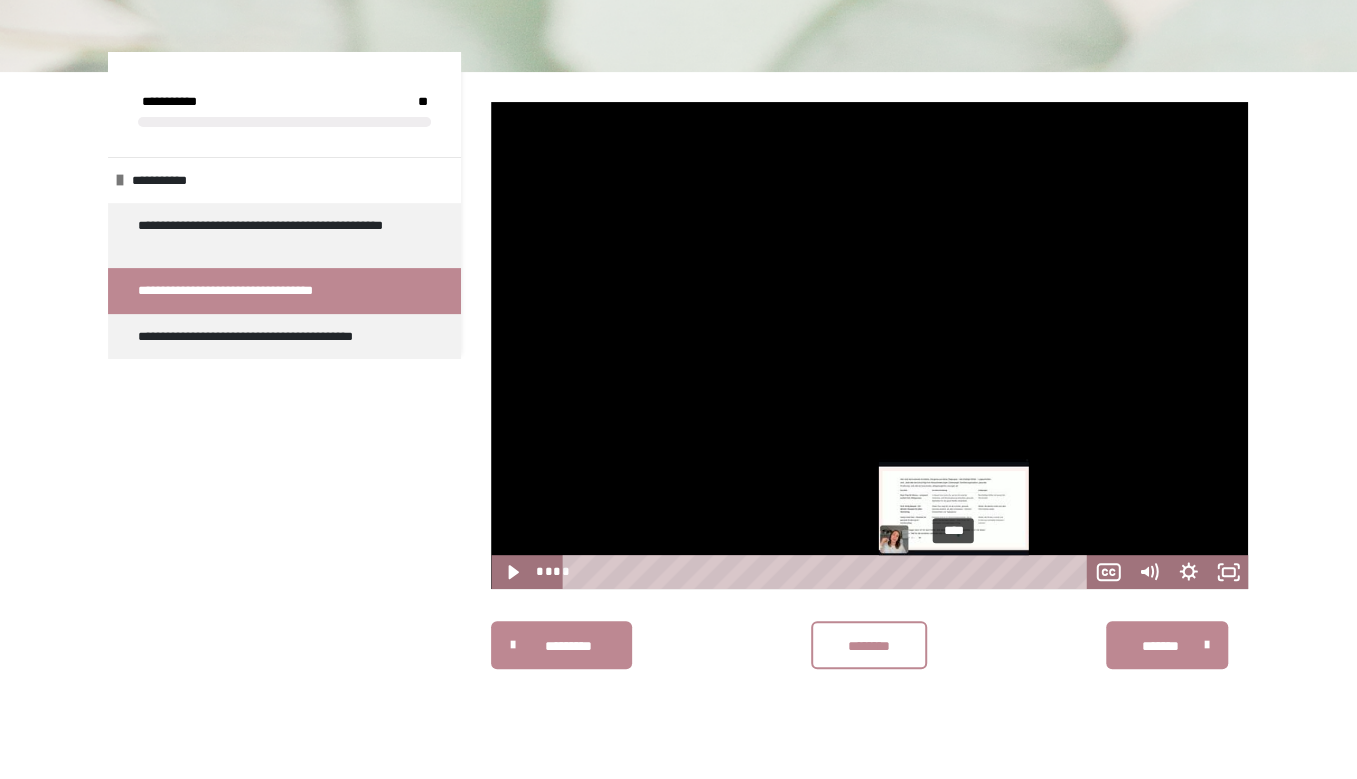 click on "****" at bounding box center (828, 572) 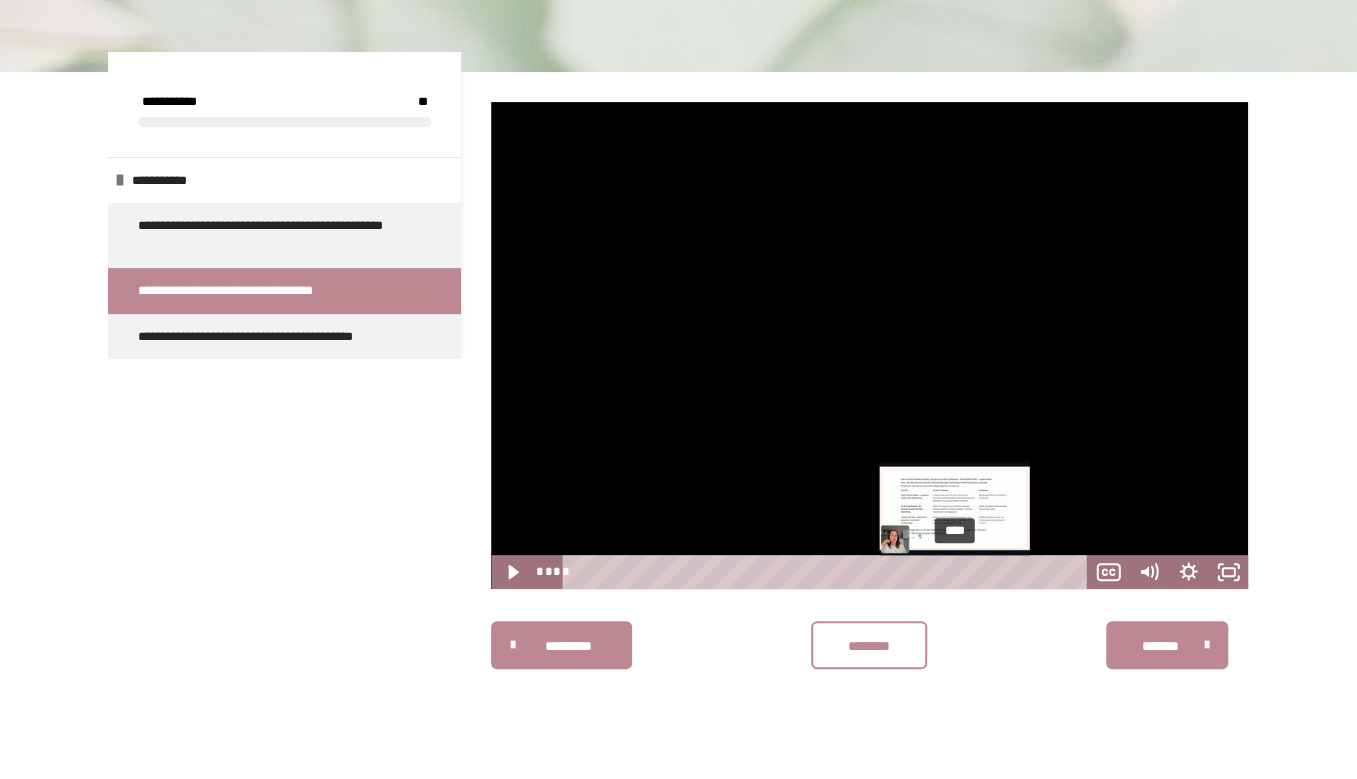 click at bounding box center [954, 572] 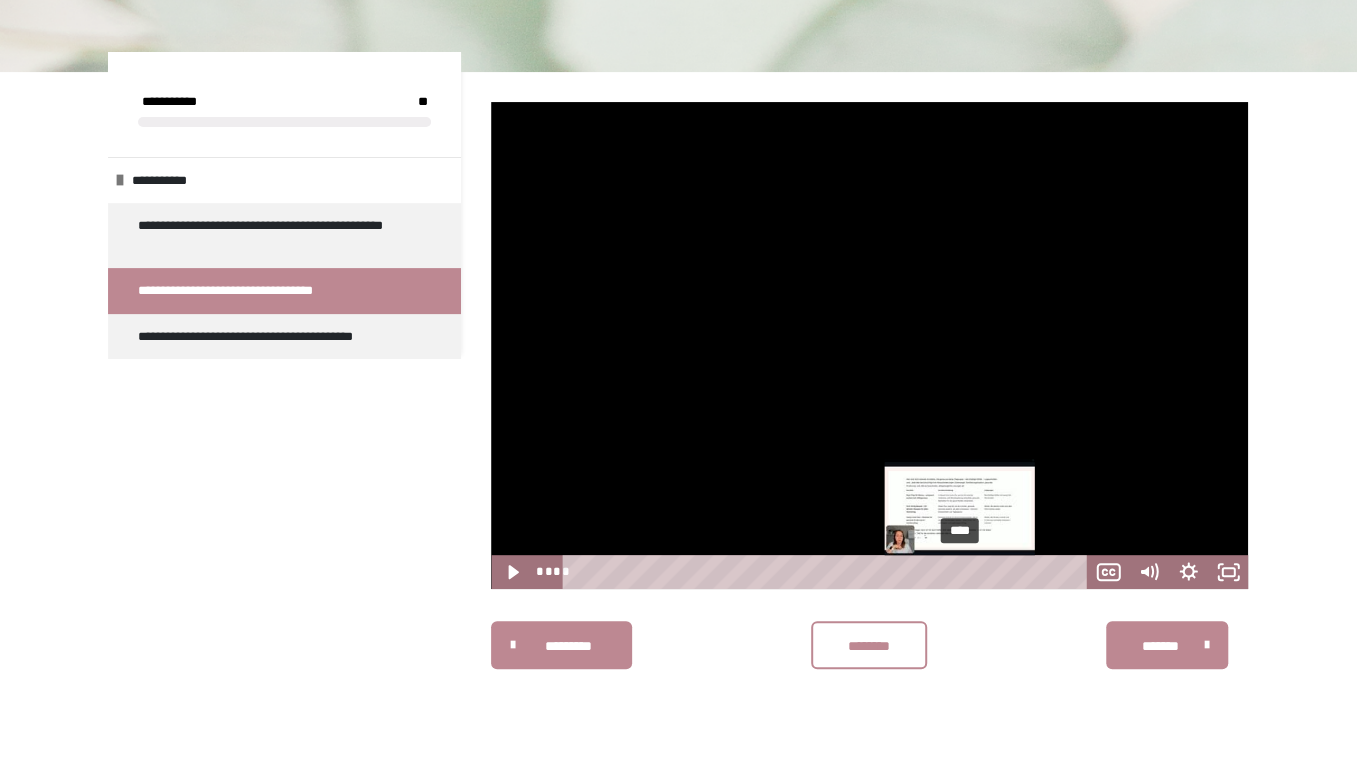 click on "****" at bounding box center [828, 572] 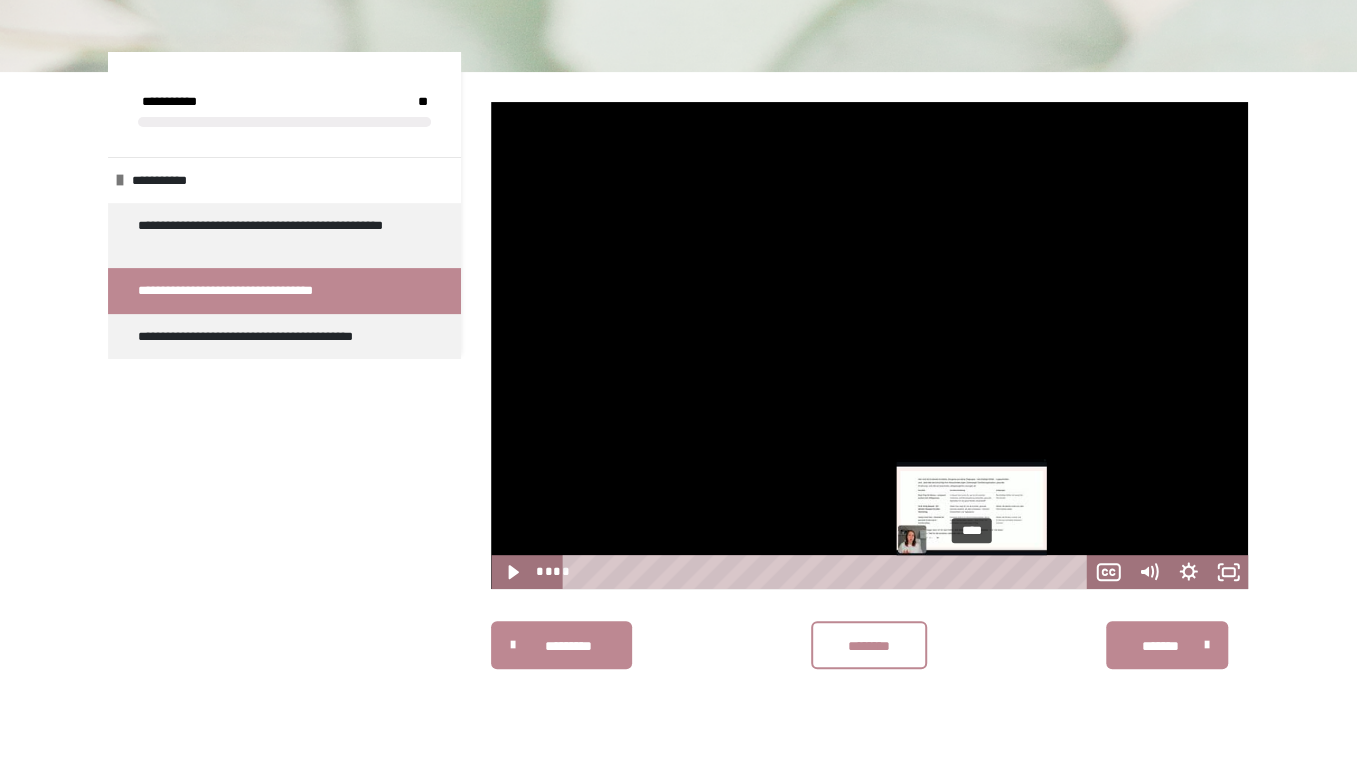 click on "****" at bounding box center (828, 572) 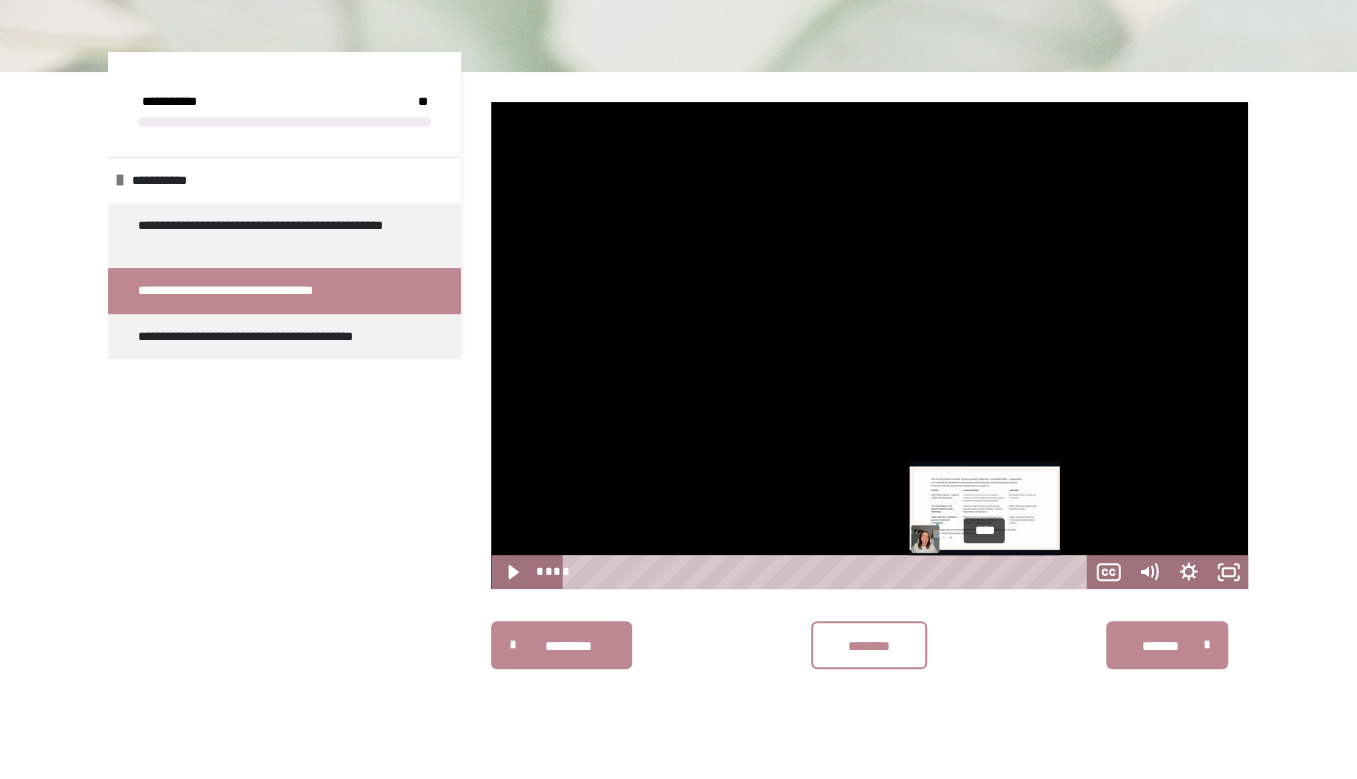 click on "****" at bounding box center [828, 572] 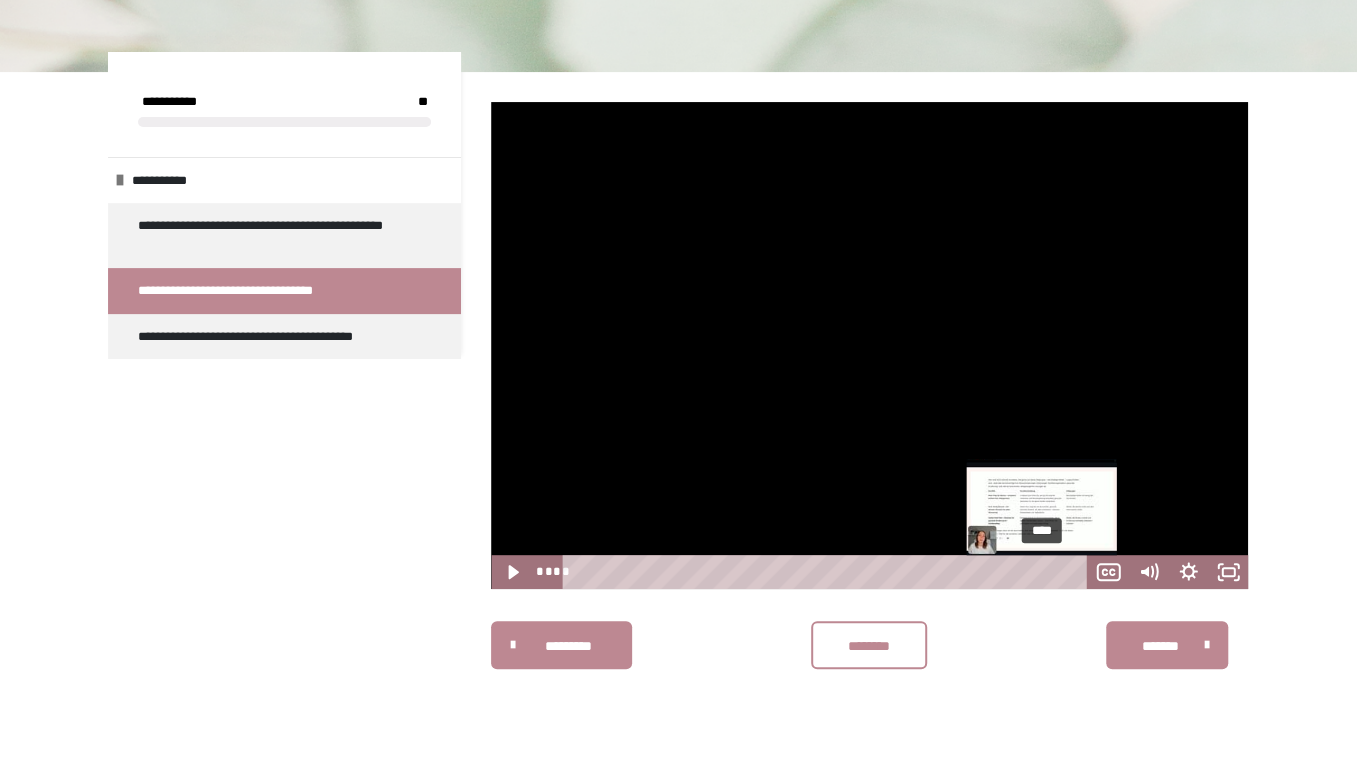 click on "****" at bounding box center [828, 572] 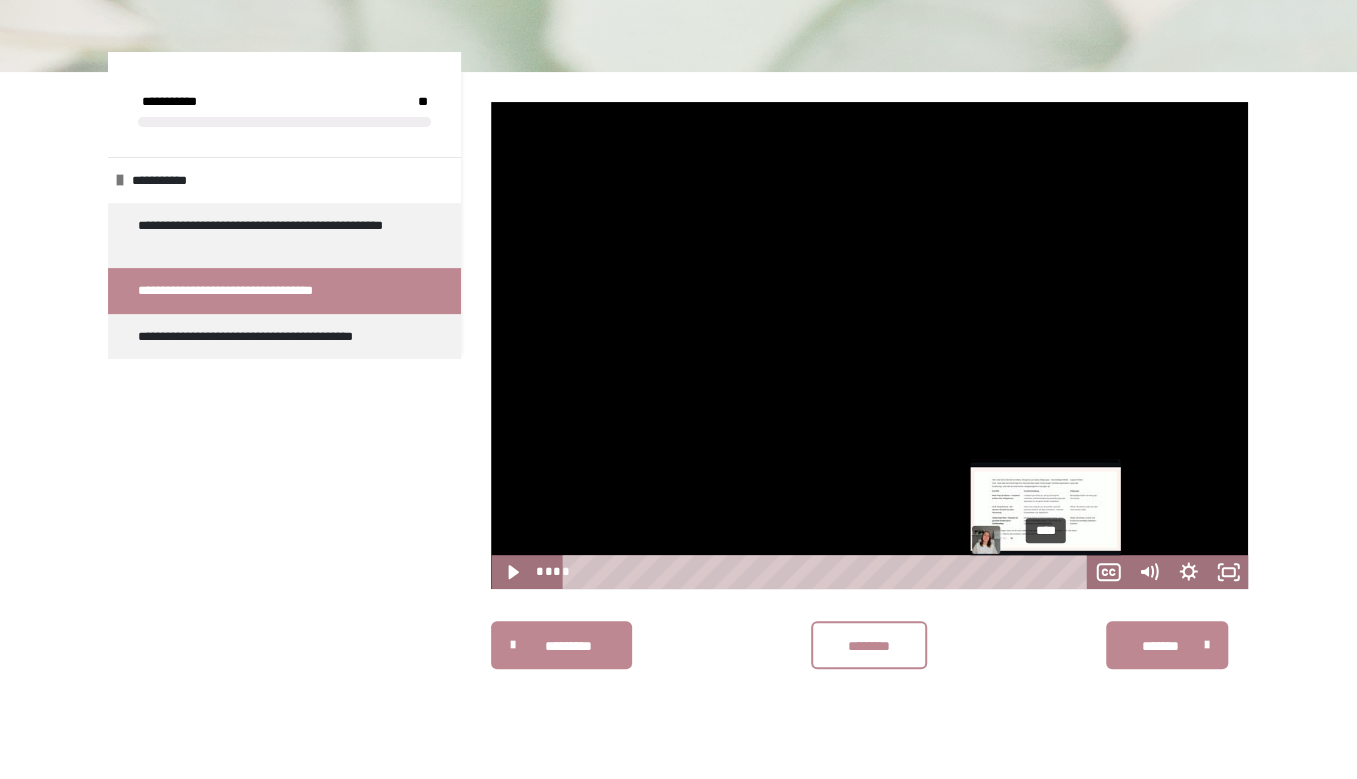 click at bounding box center [1045, 572] 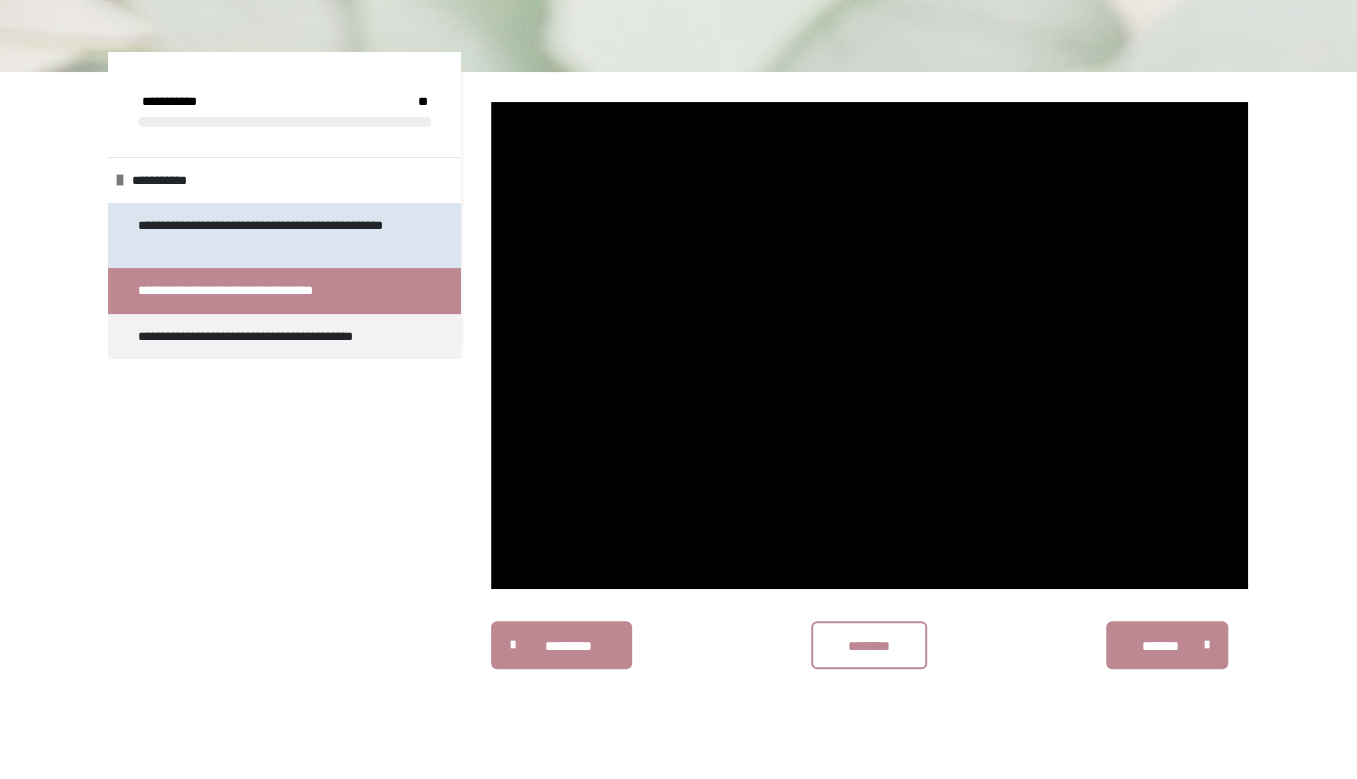 click on "**********" at bounding box center [276, 235] 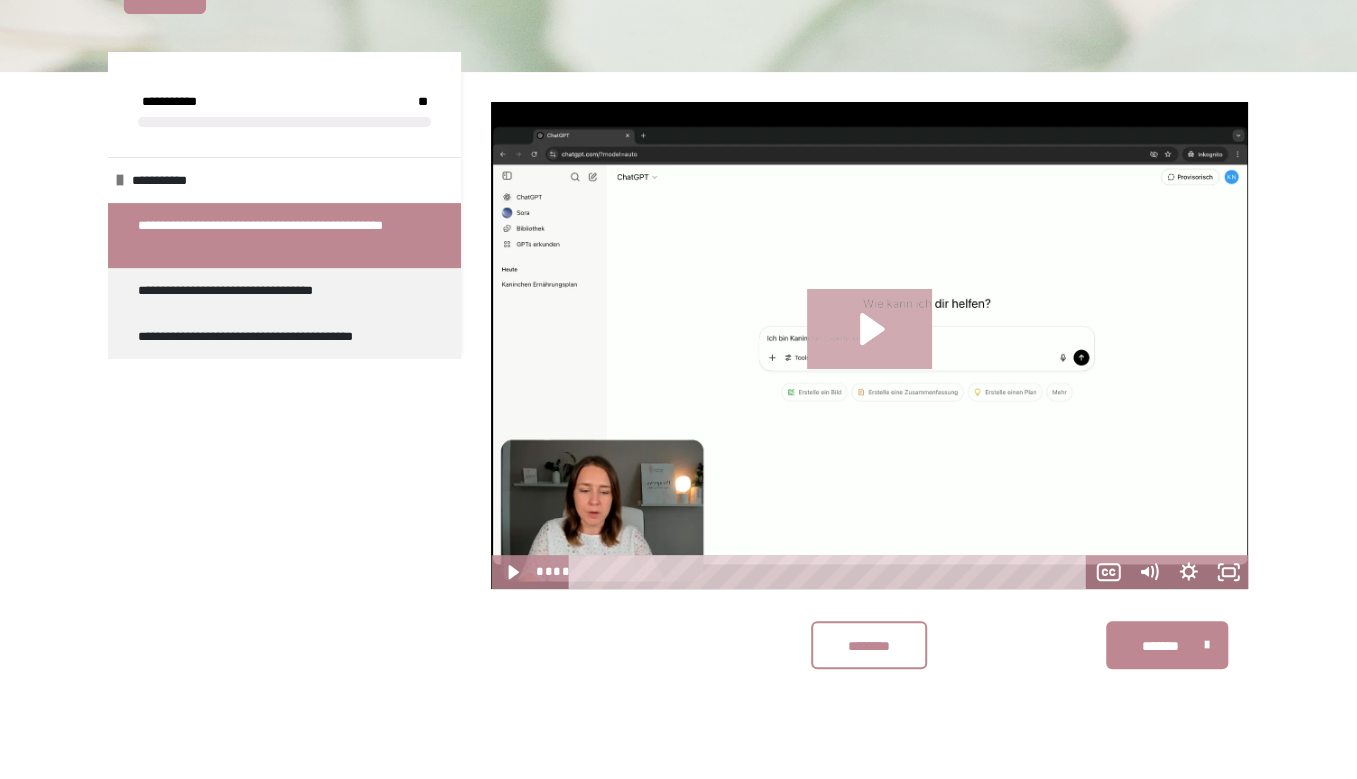 click 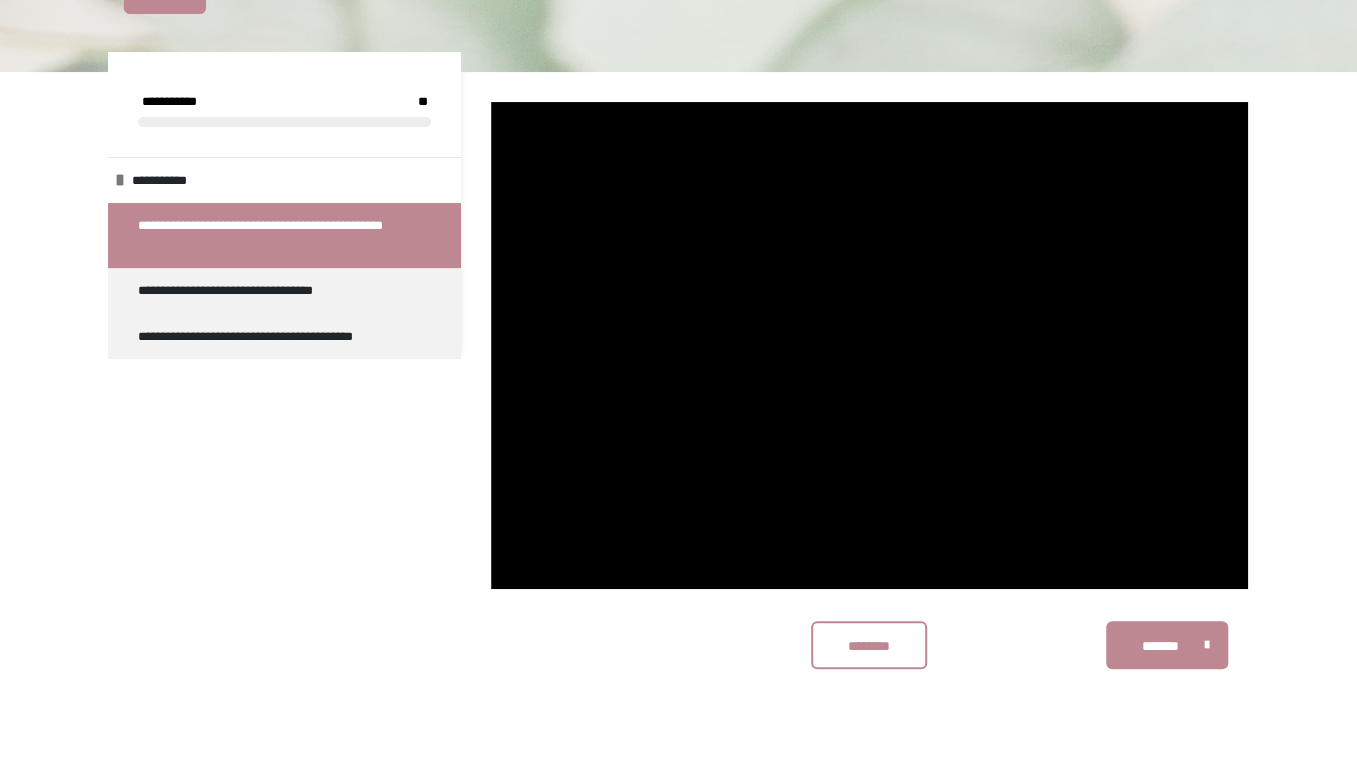 scroll, scrollTop: 0, scrollLeft: 0, axis: both 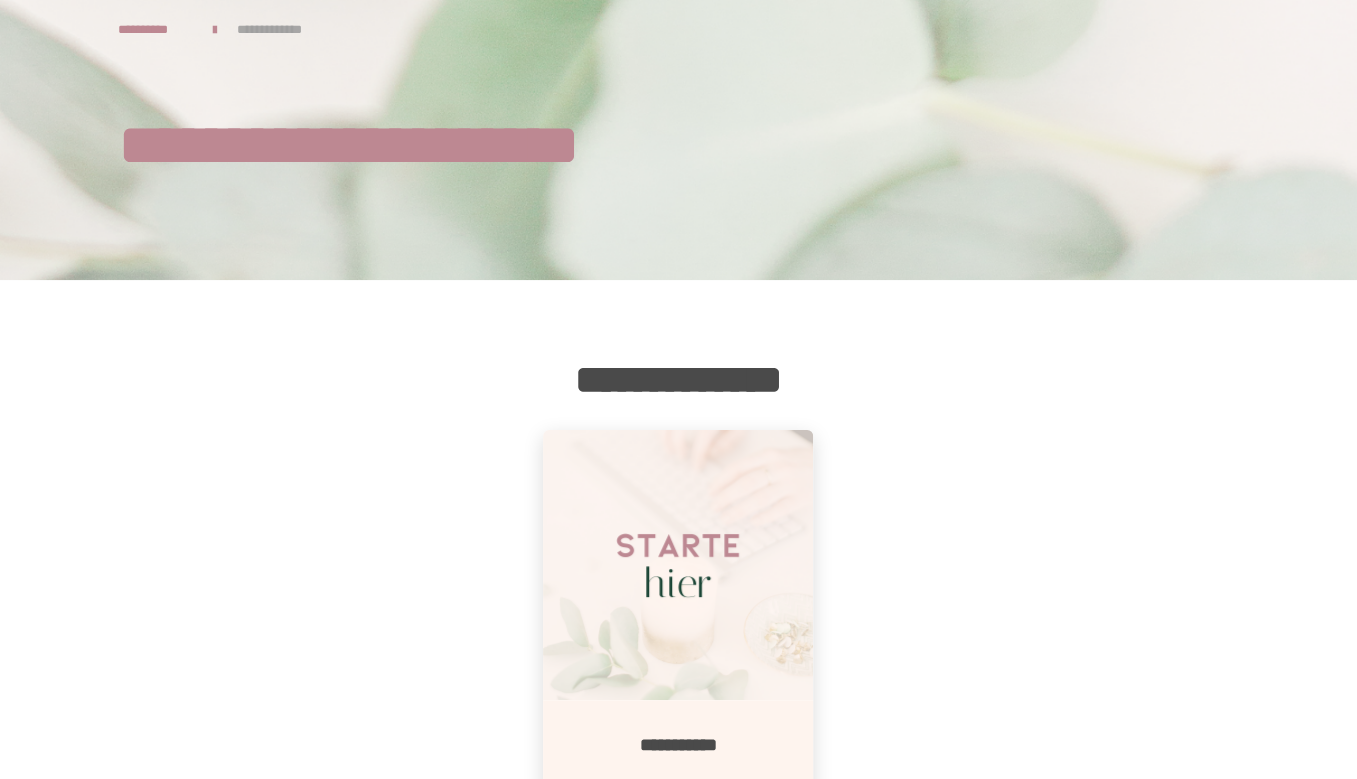 click at bounding box center [678, 565] 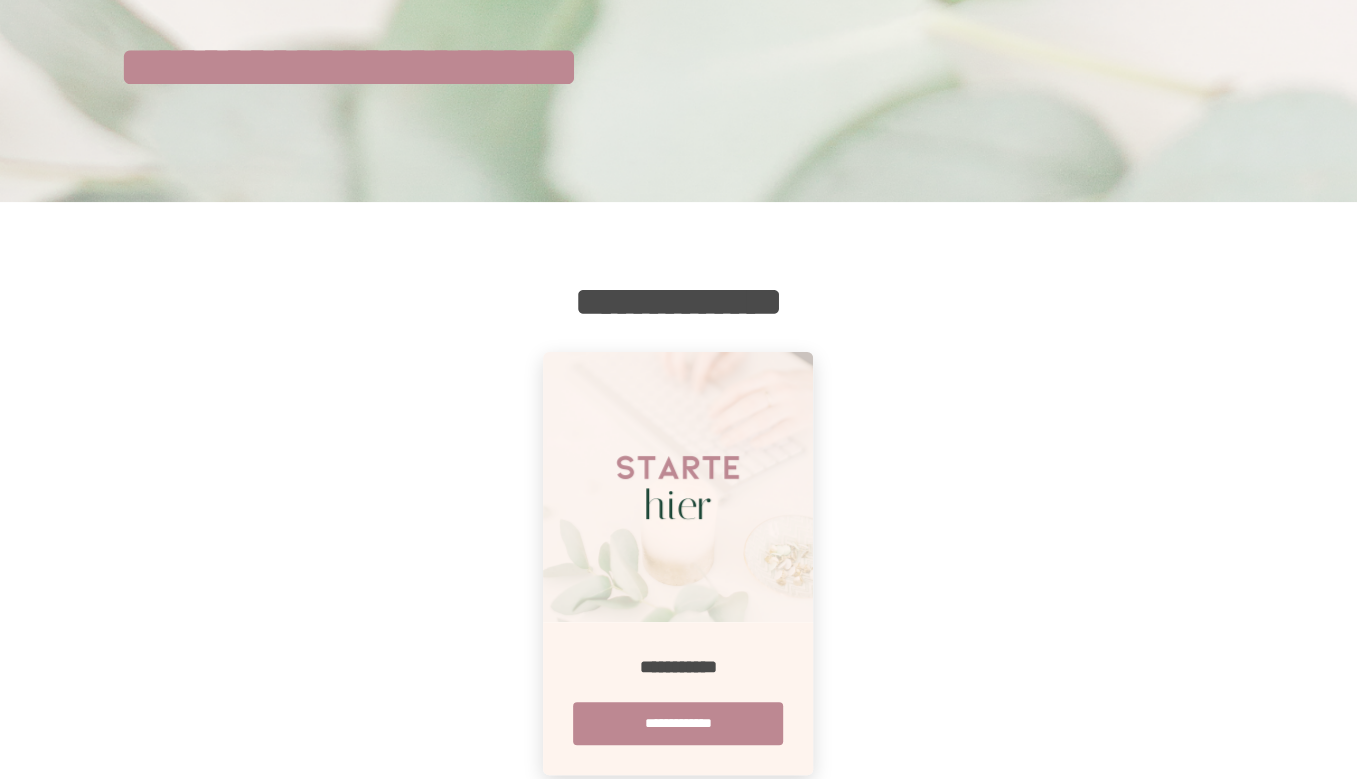 scroll, scrollTop: 134, scrollLeft: 0, axis: vertical 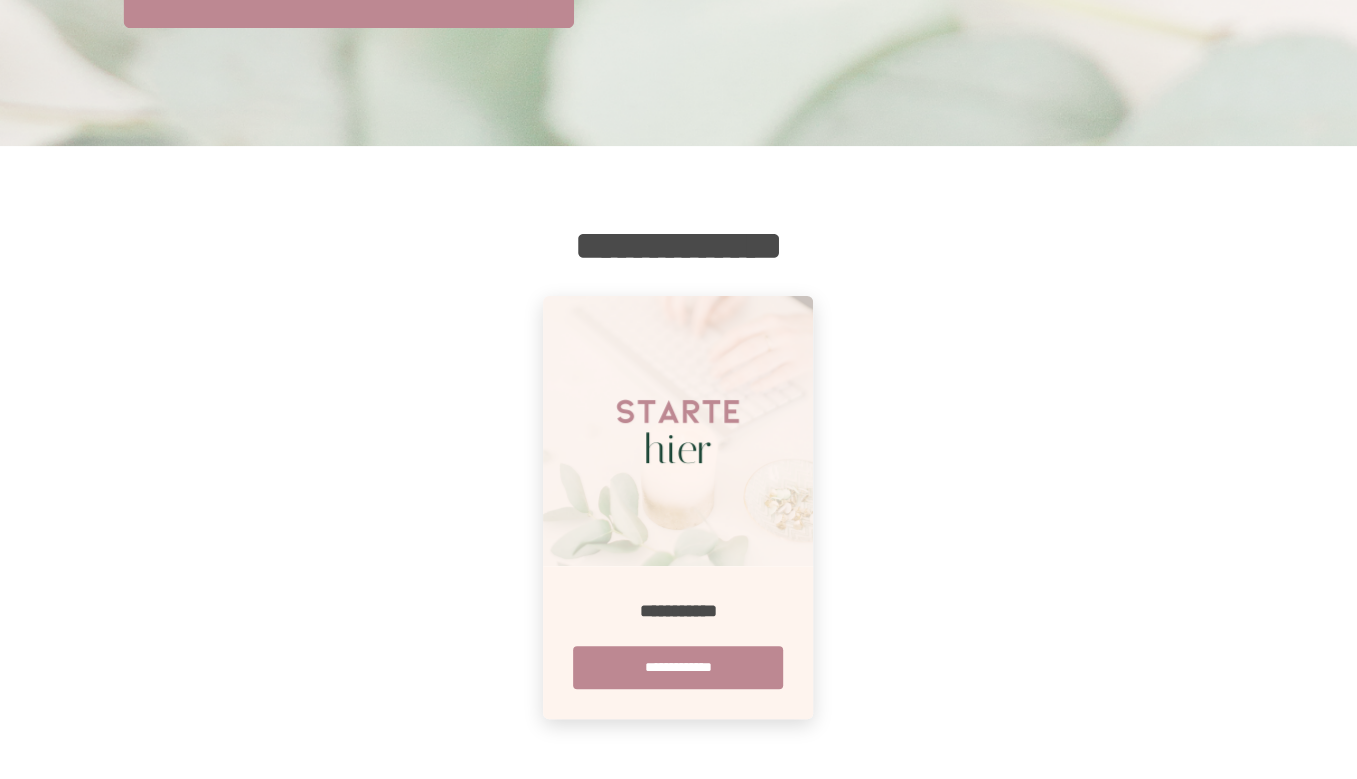 click on "**********" at bounding box center [678, 667] 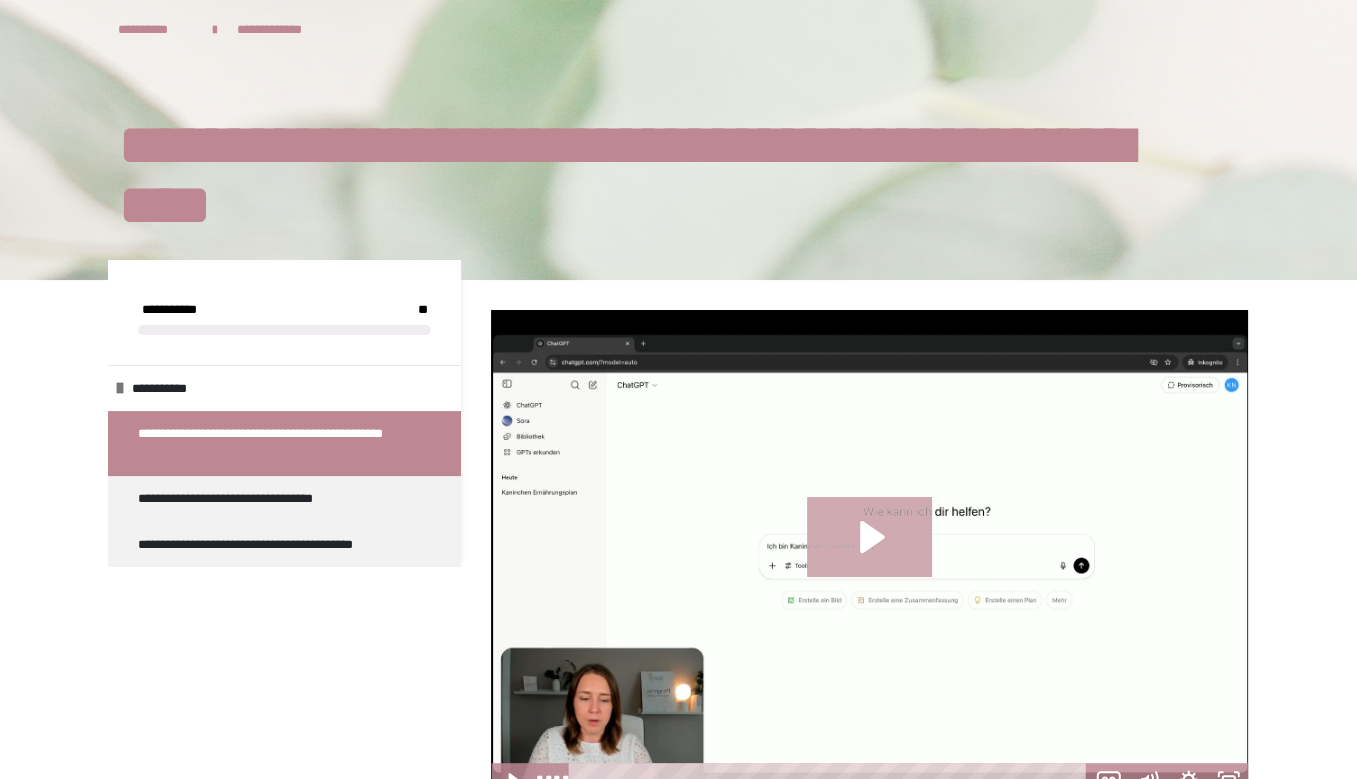 click 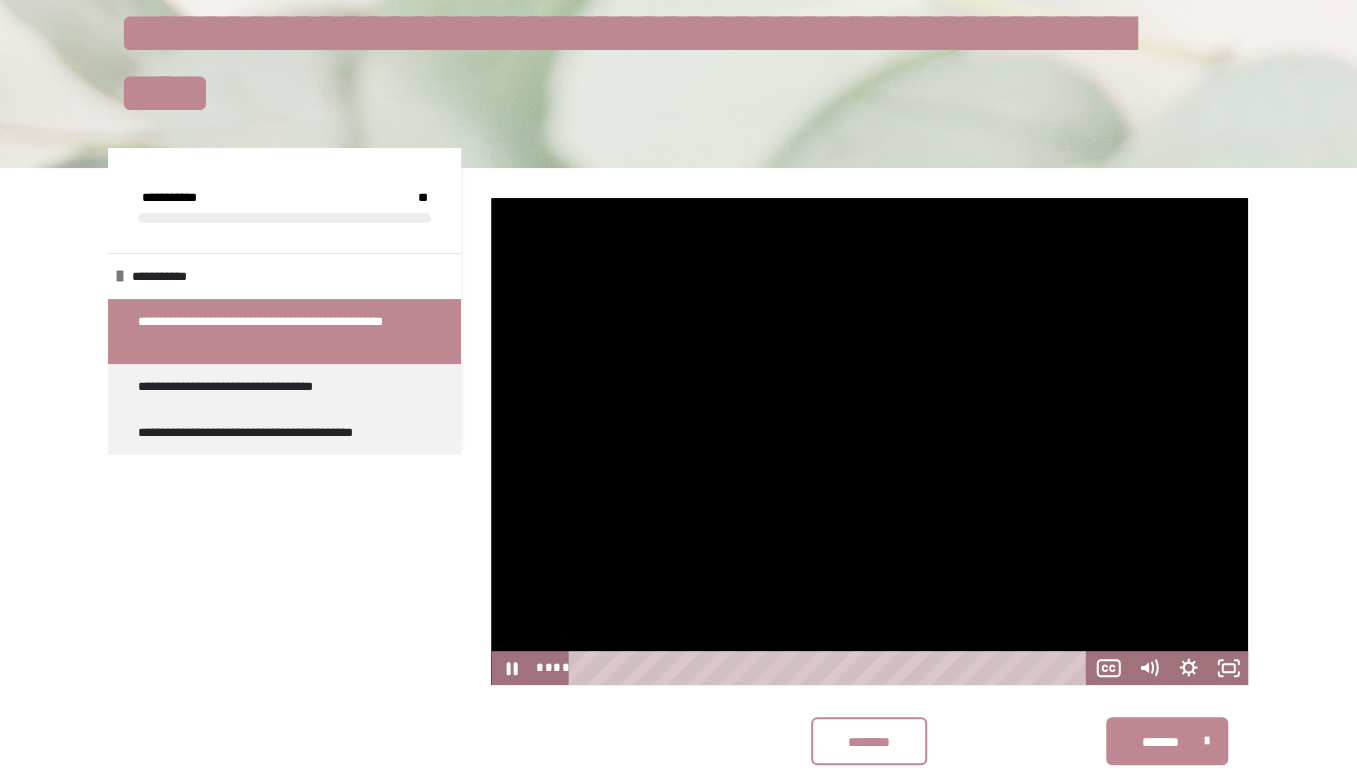 scroll, scrollTop: 340, scrollLeft: 0, axis: vertical 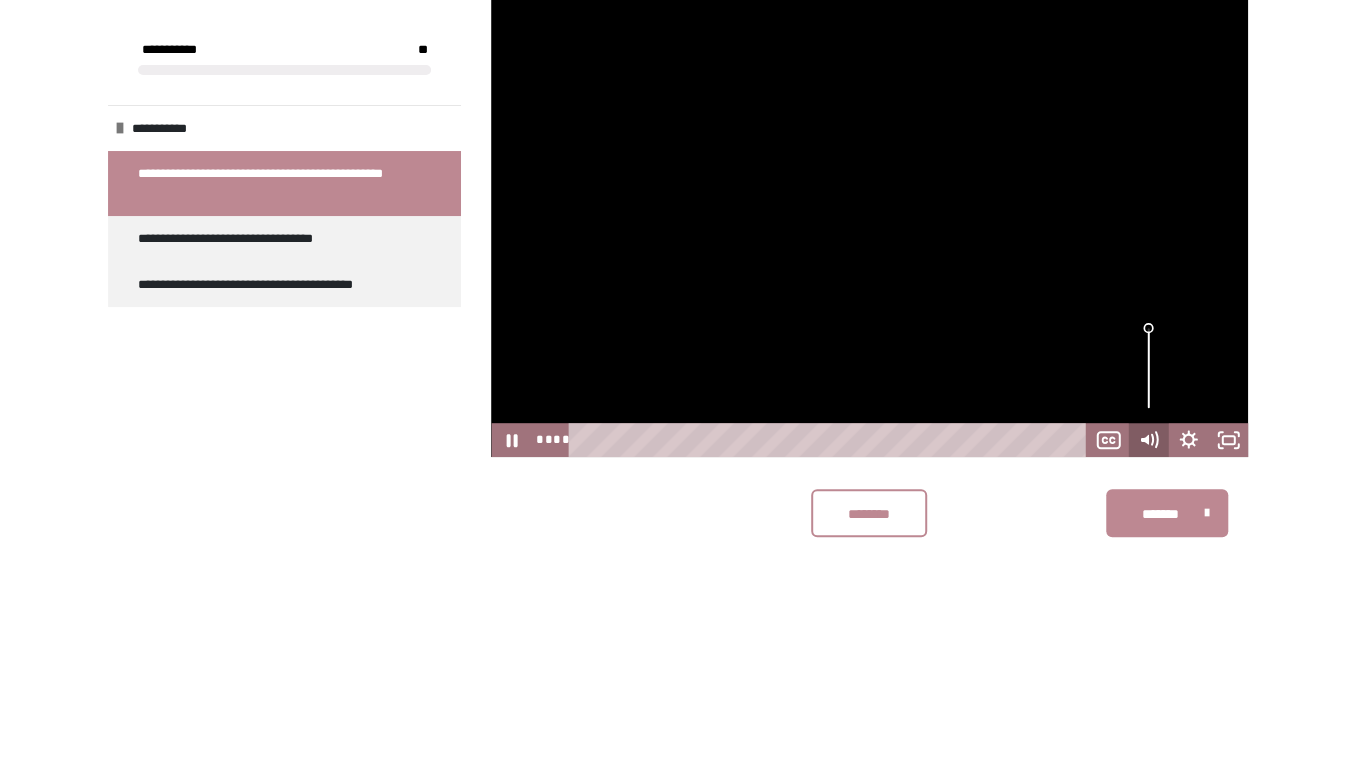 click 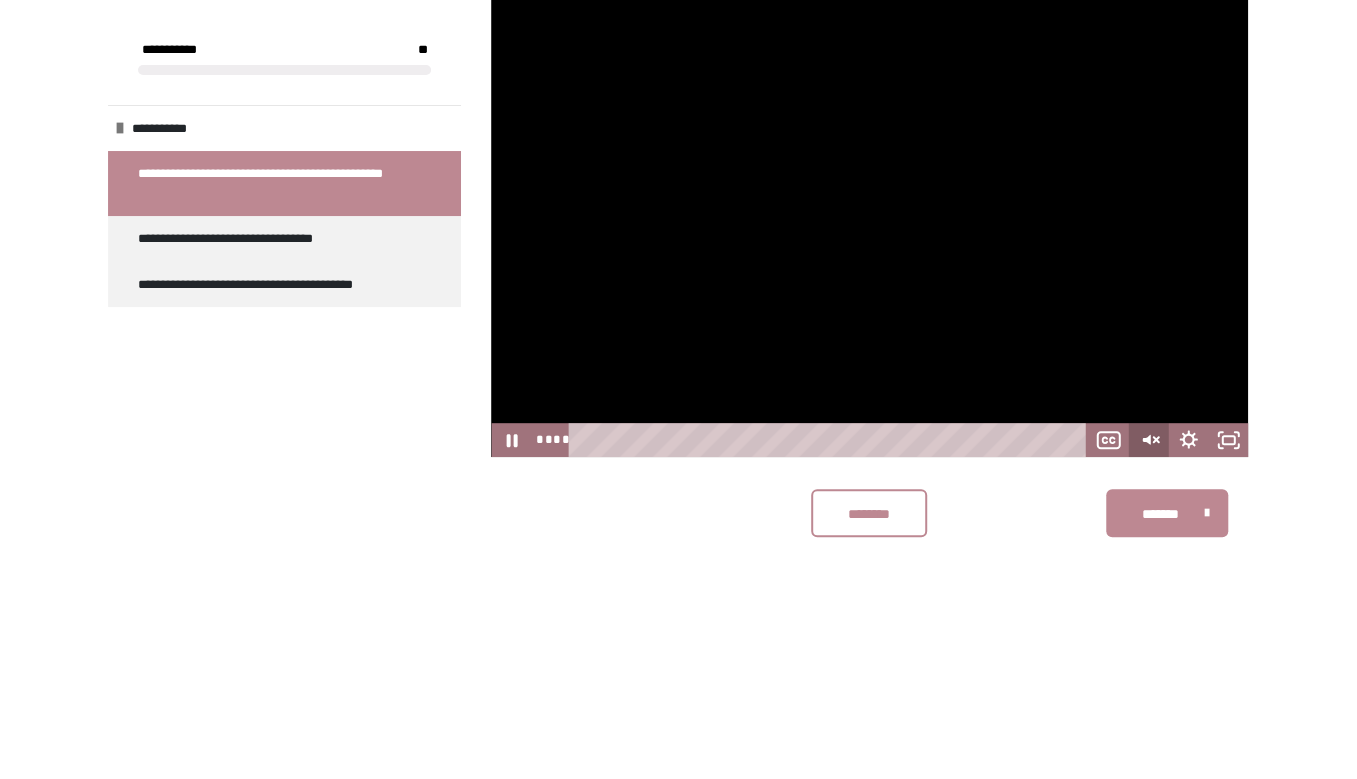 click 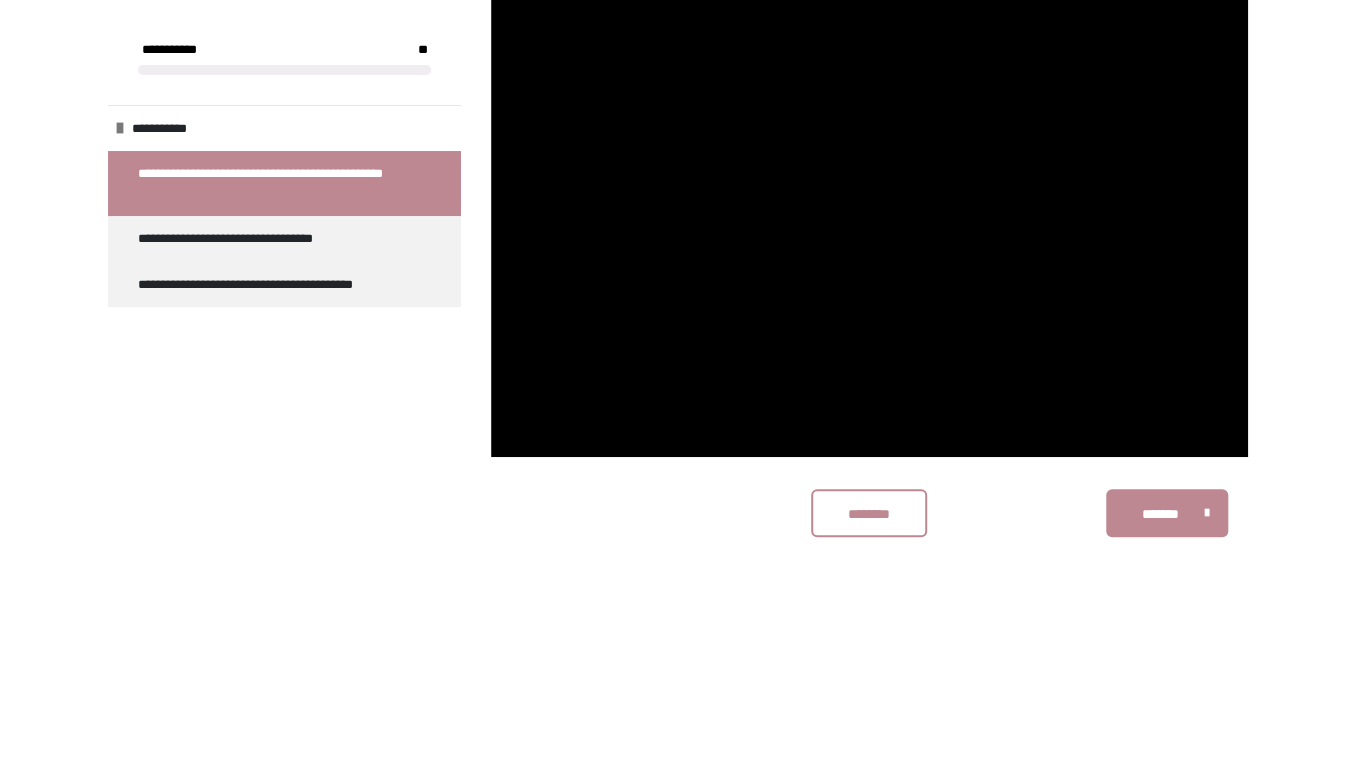 click on "**********" at bounding box center [869, 359] 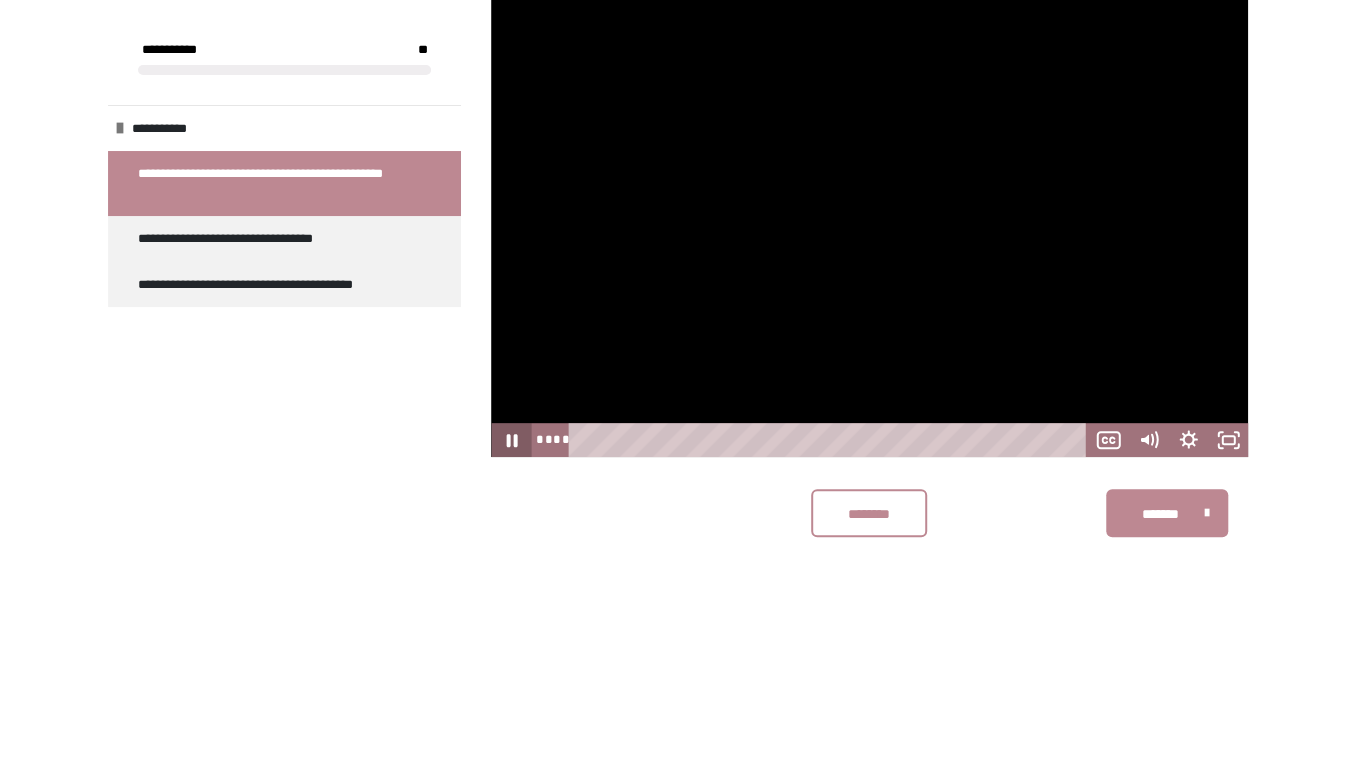 click 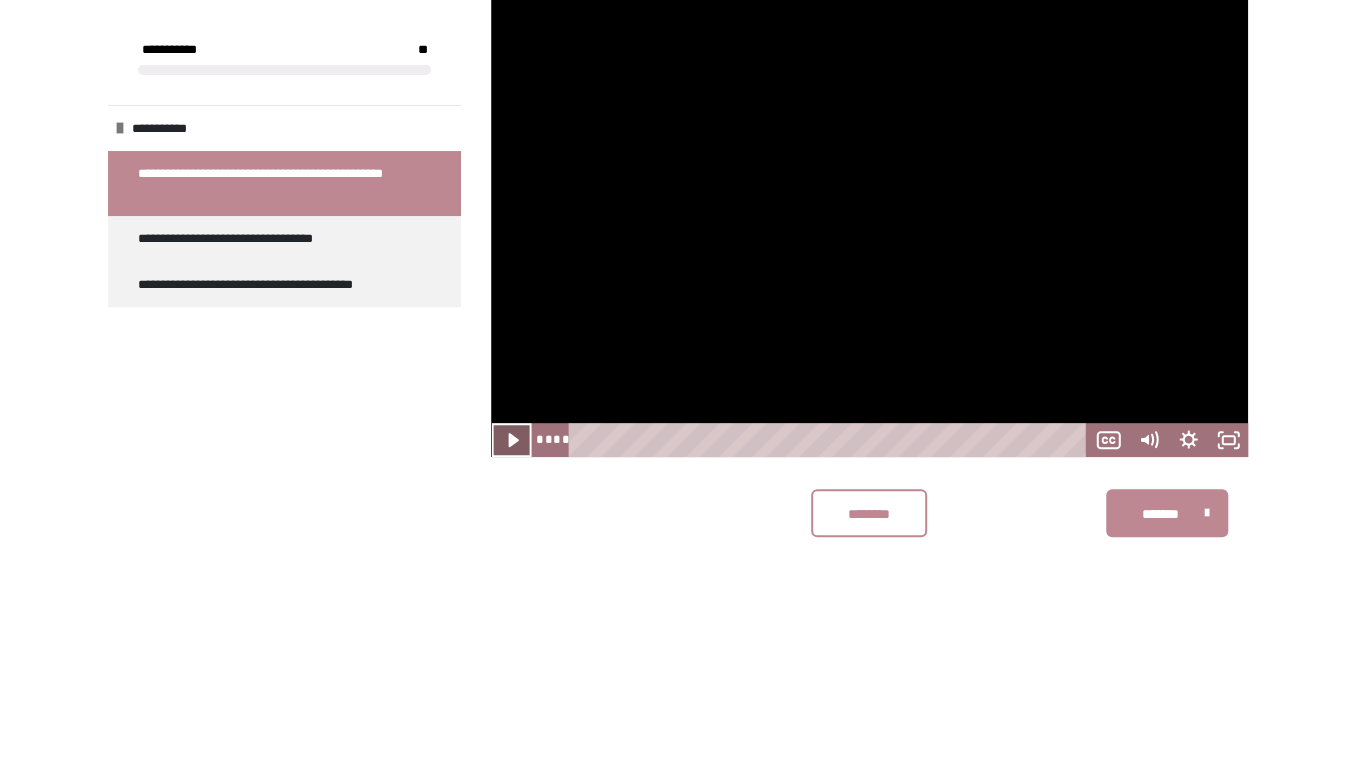click 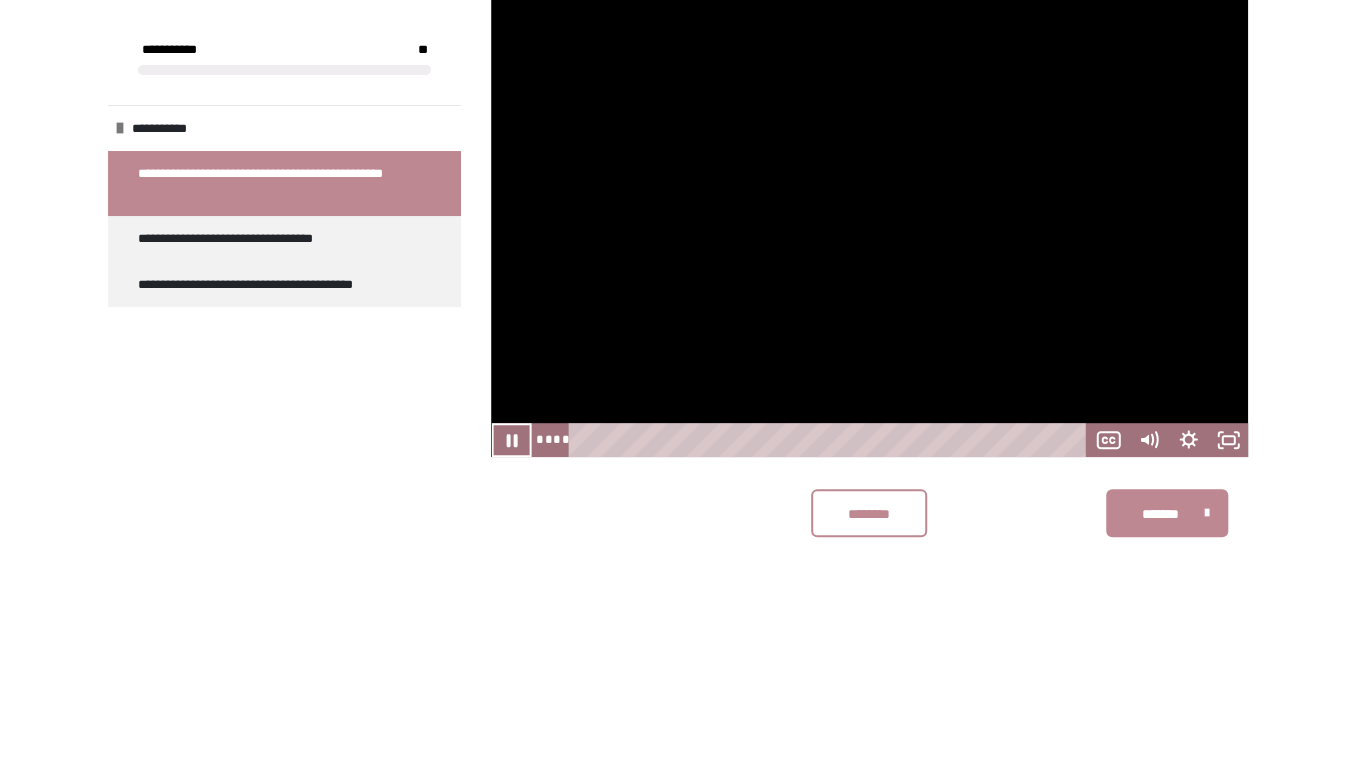 click at bounding box center [869, 213] 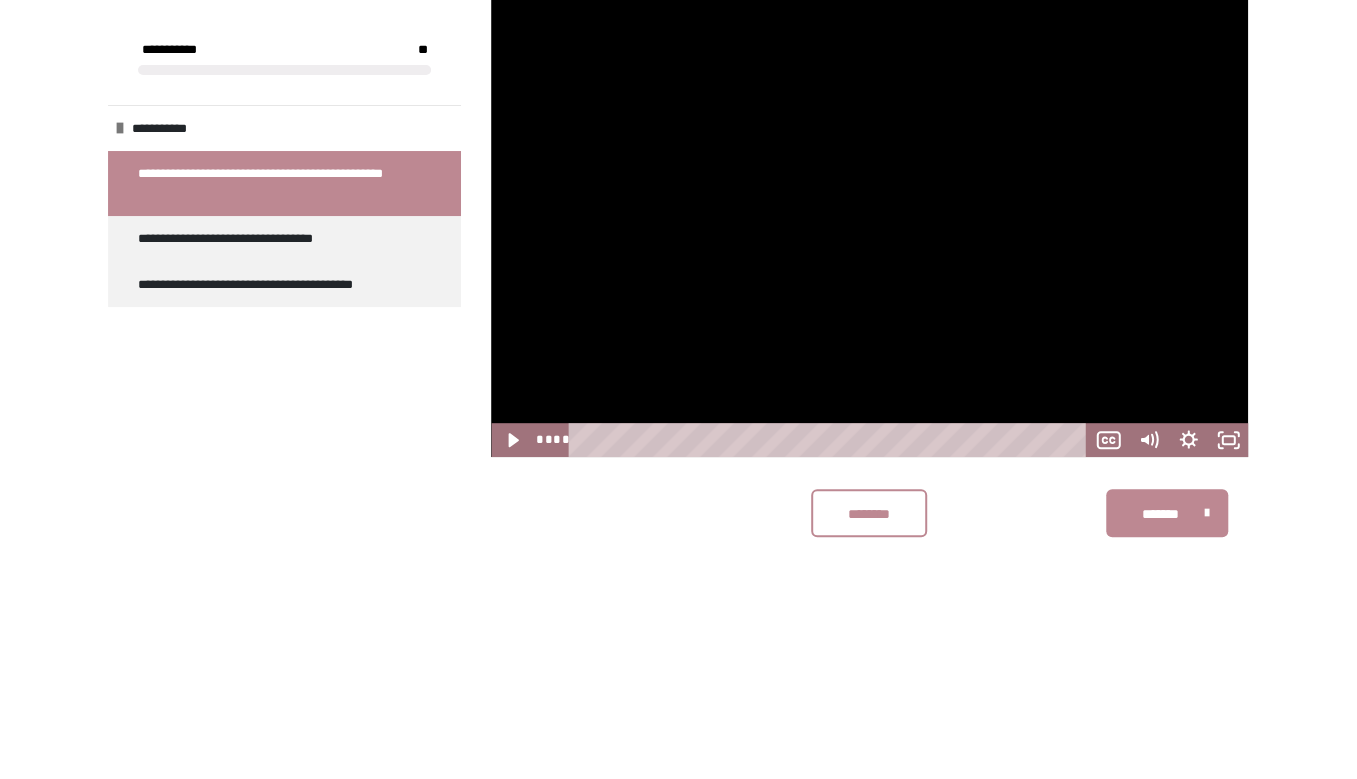 click at bounding box center (869, 213) 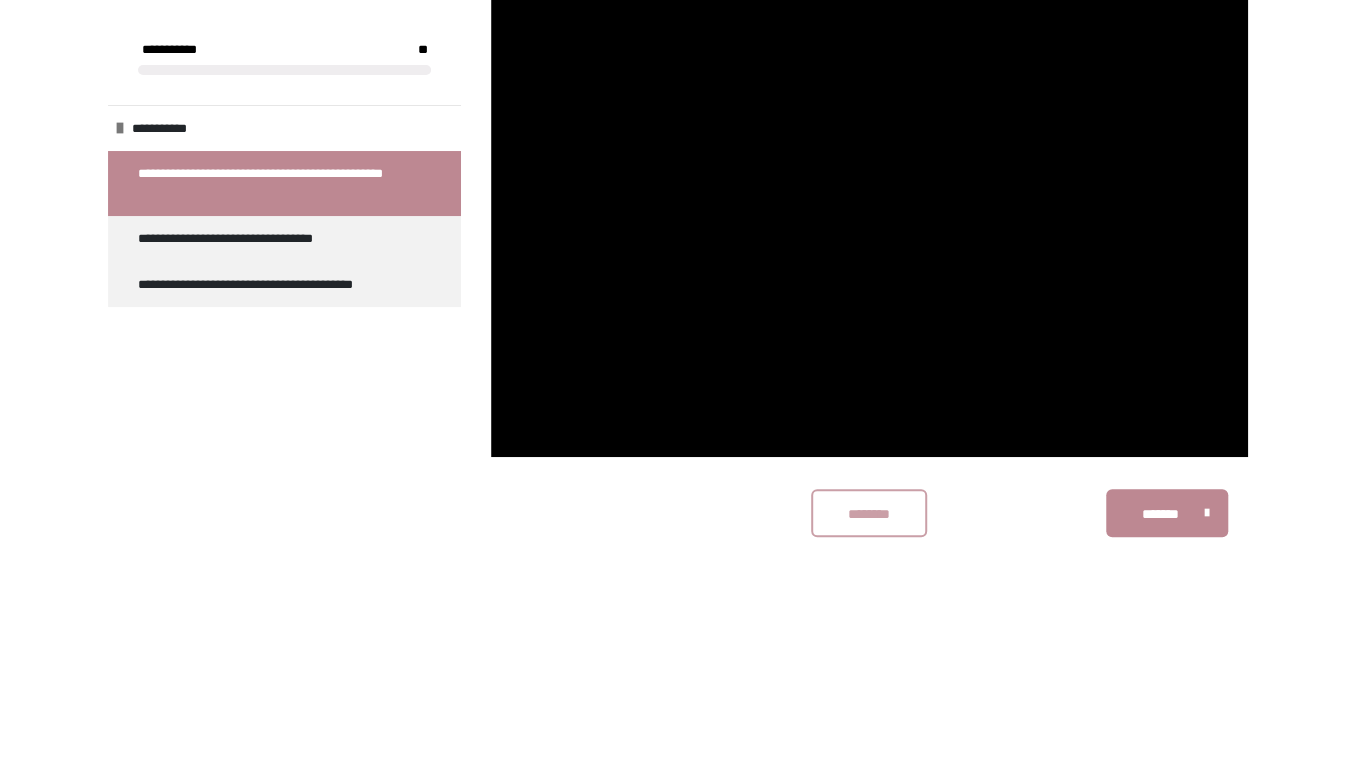 click on "********" at bounding box center (869, 514) 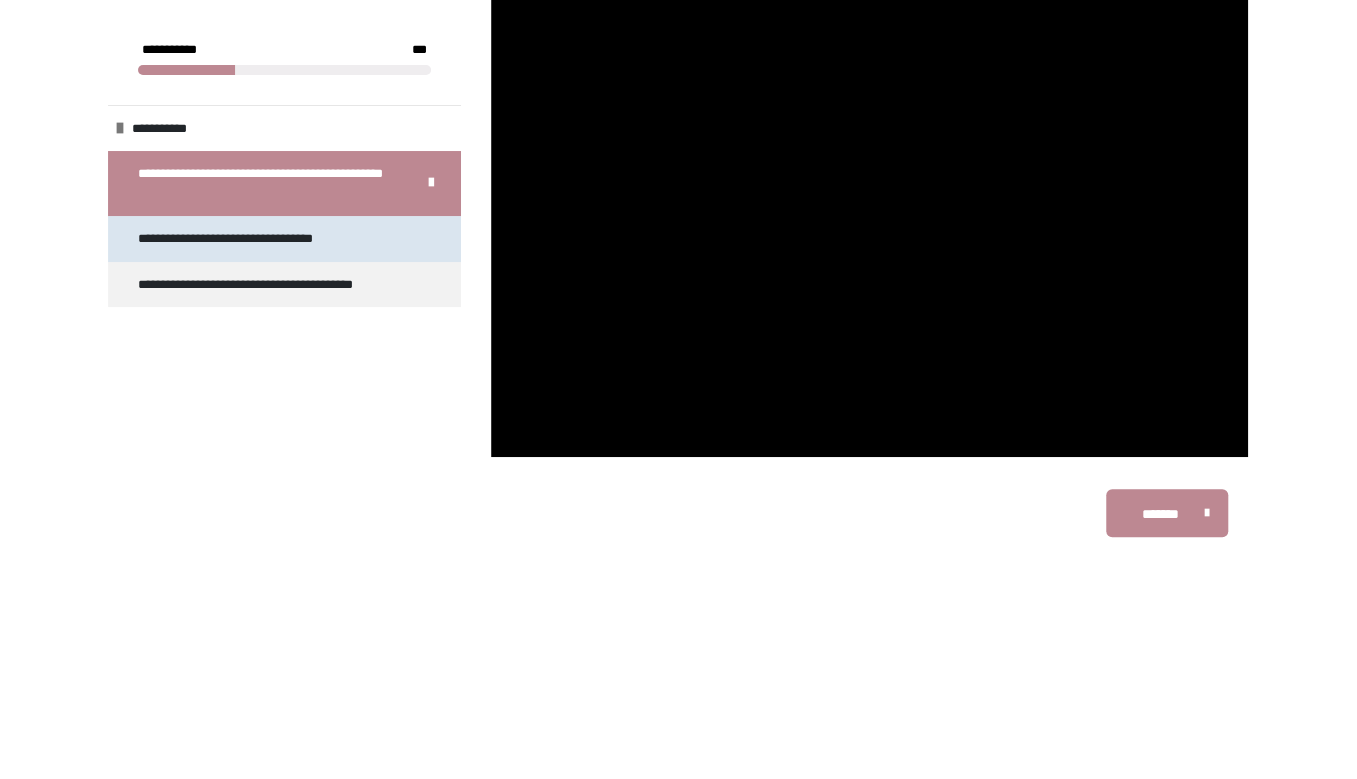 click on "**********" at bounding box center (244, 239) 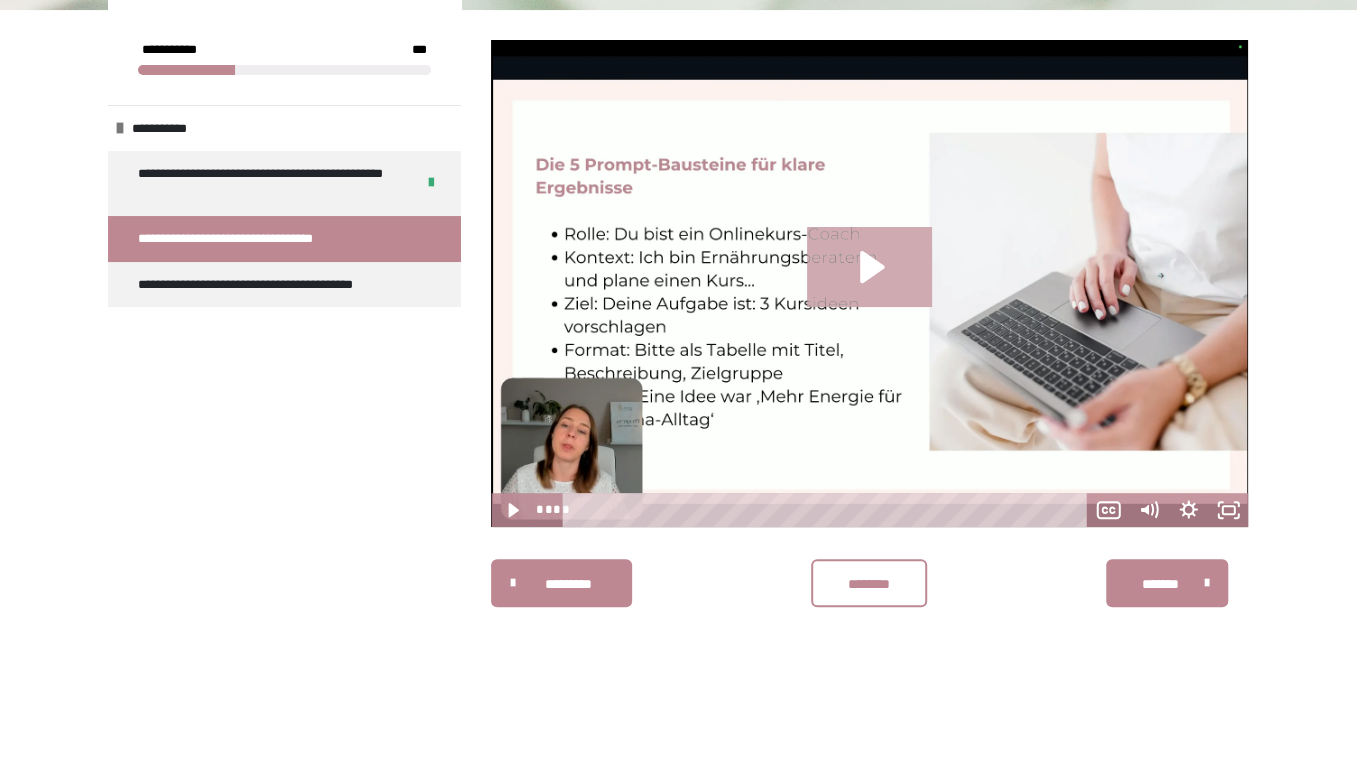 click 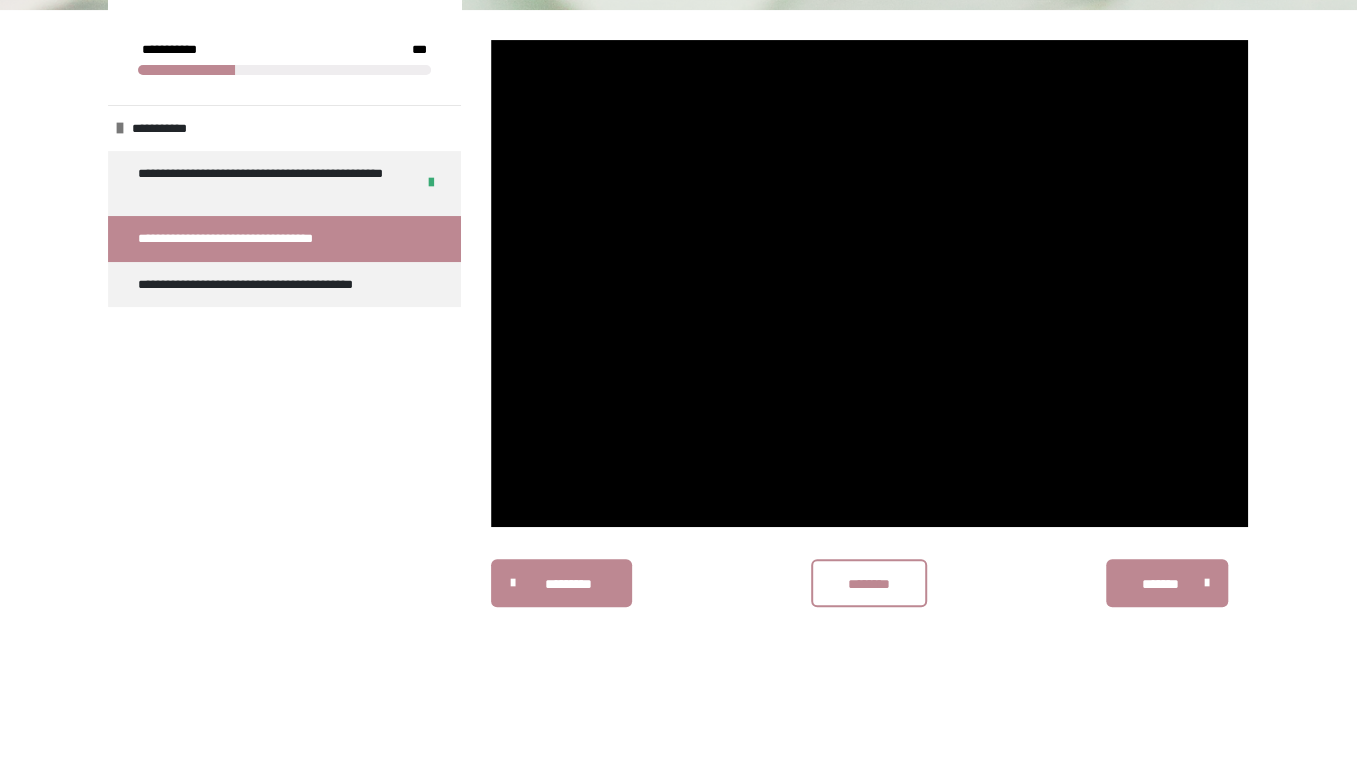 click at bounding box center [869, 283] 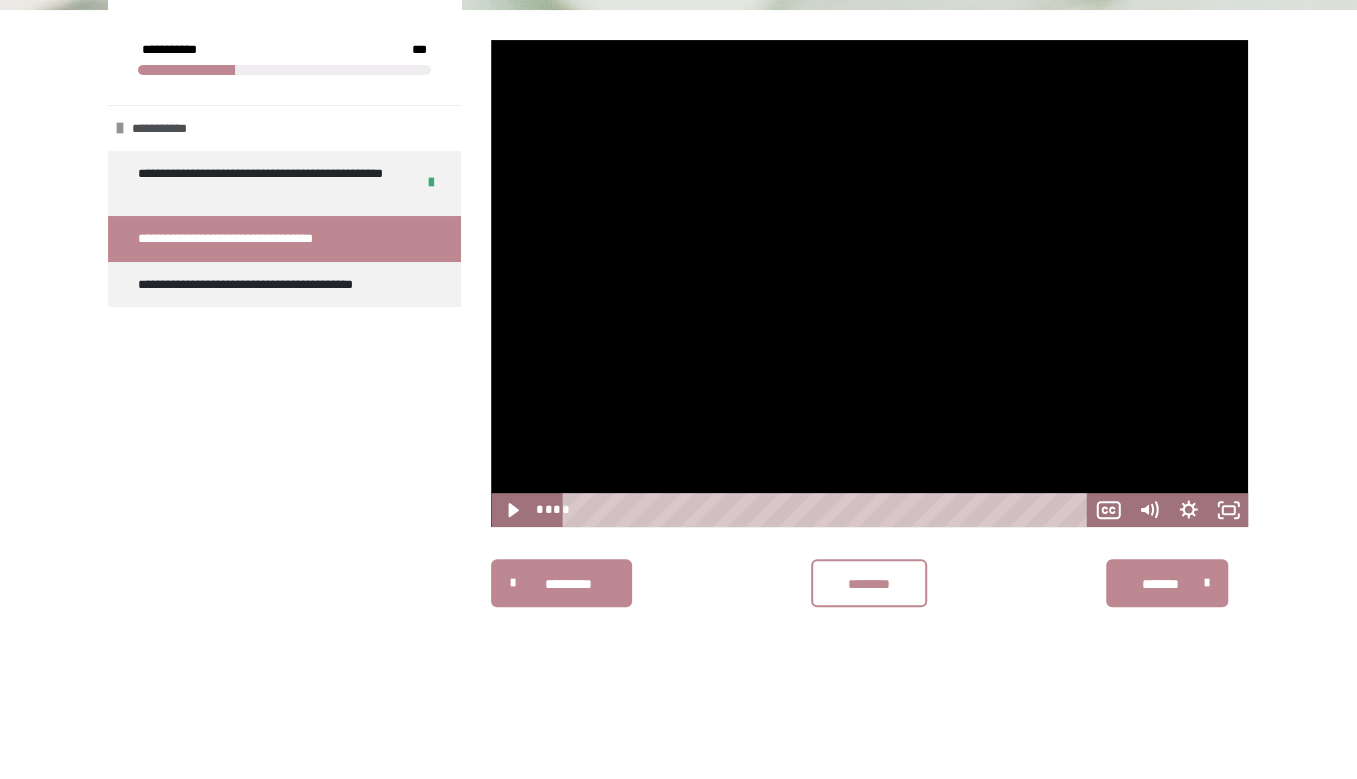 click on "**********" at bounding box center [163, 129] 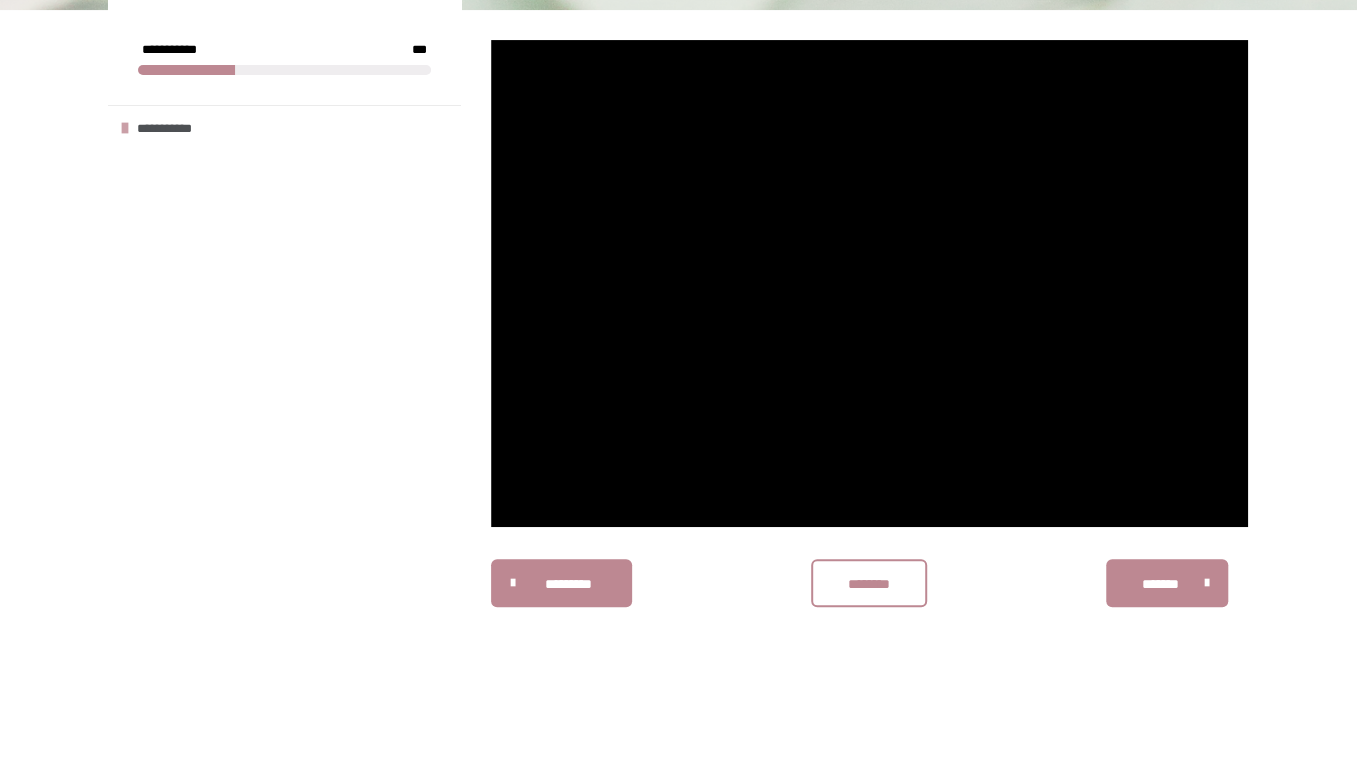 click on "**********" at bounding box center [168, 129] 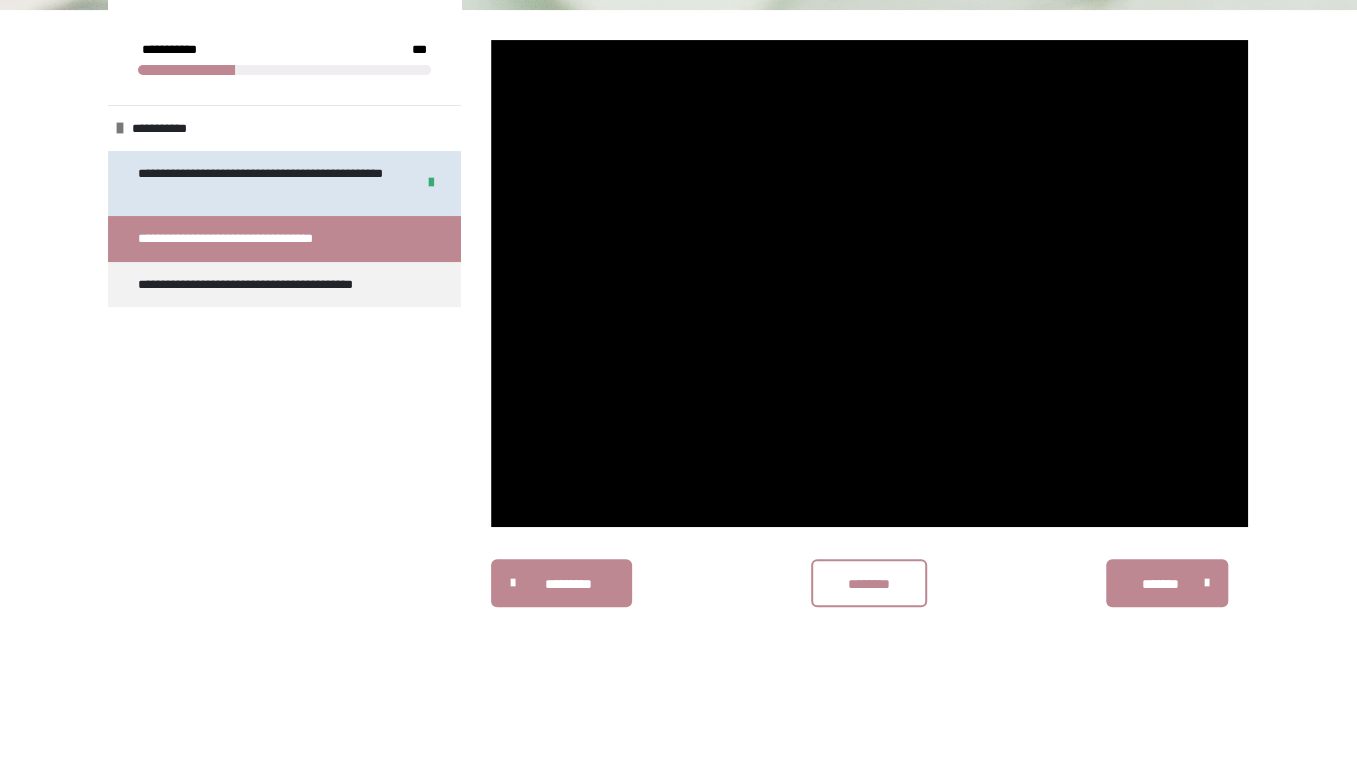 click on "**********" at bounding box center (268, 183) 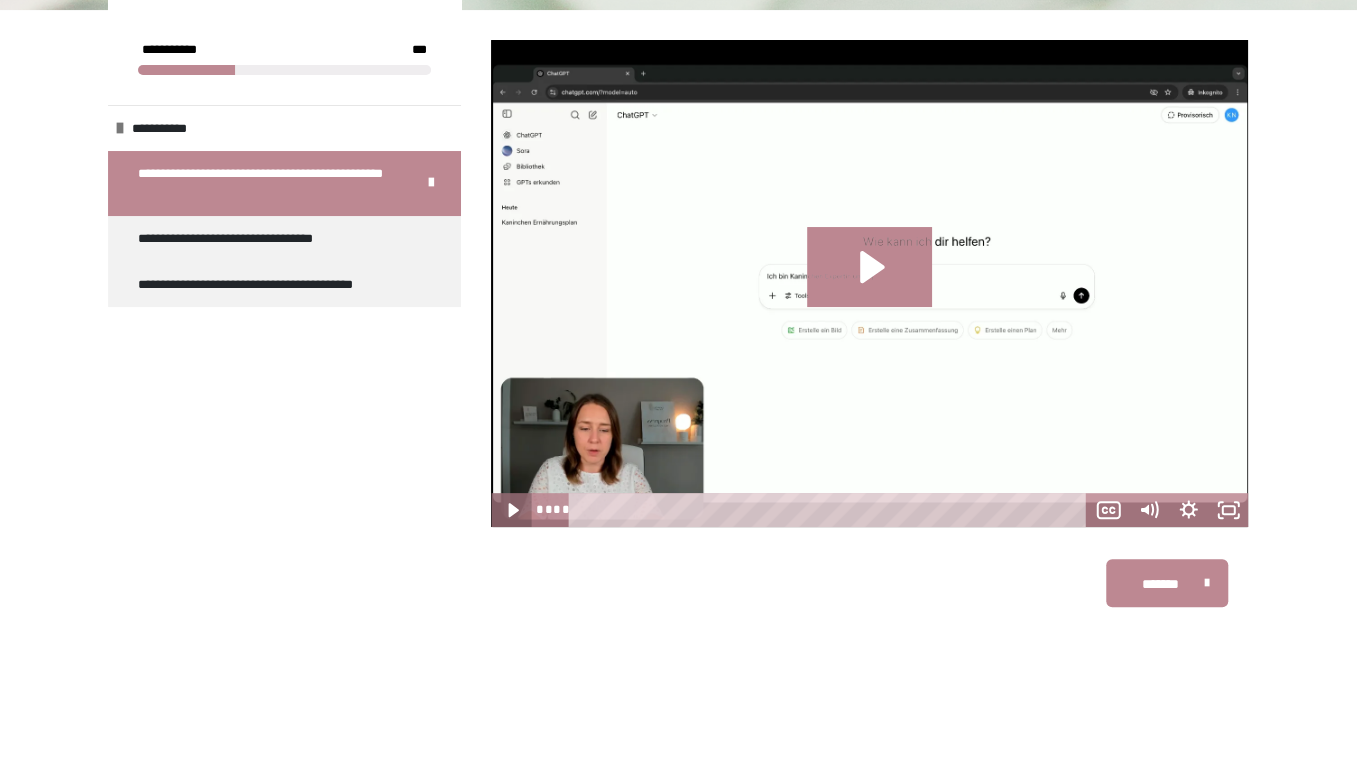 click 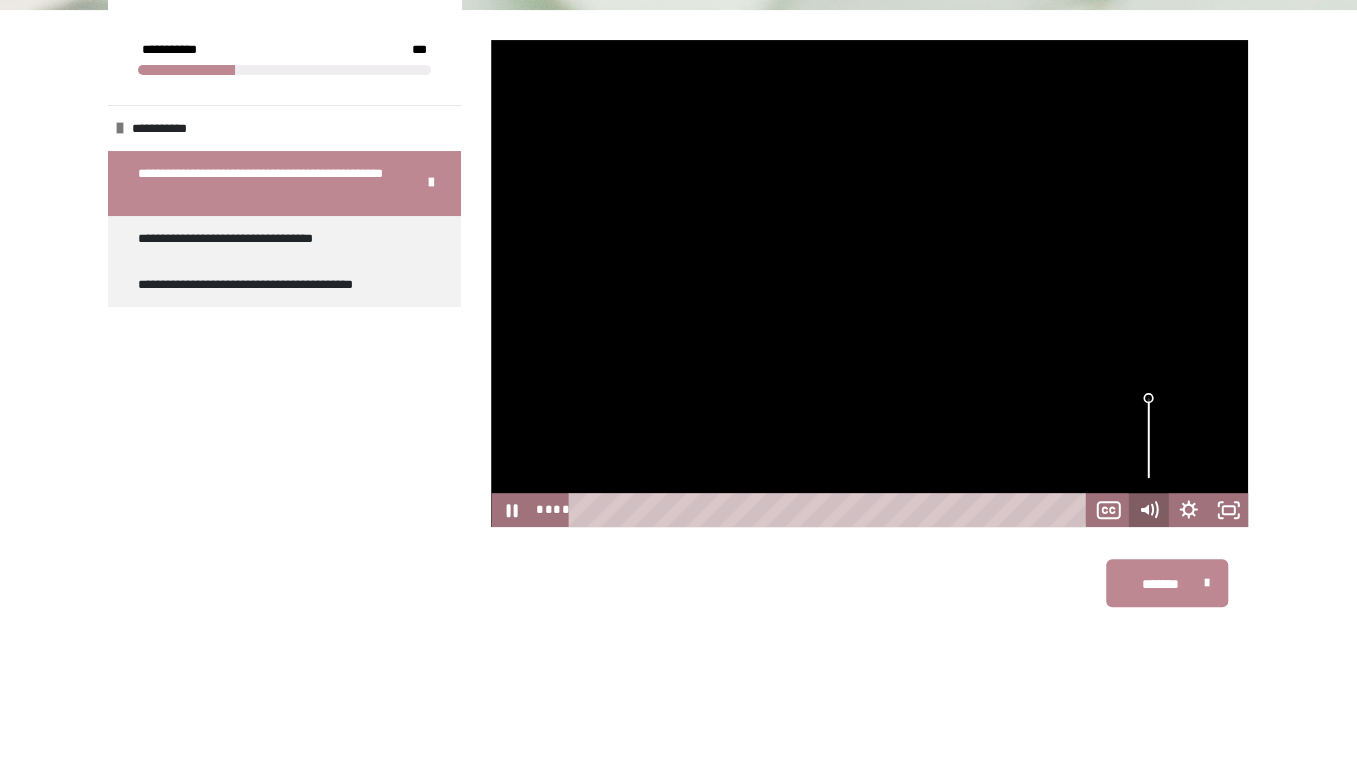 click 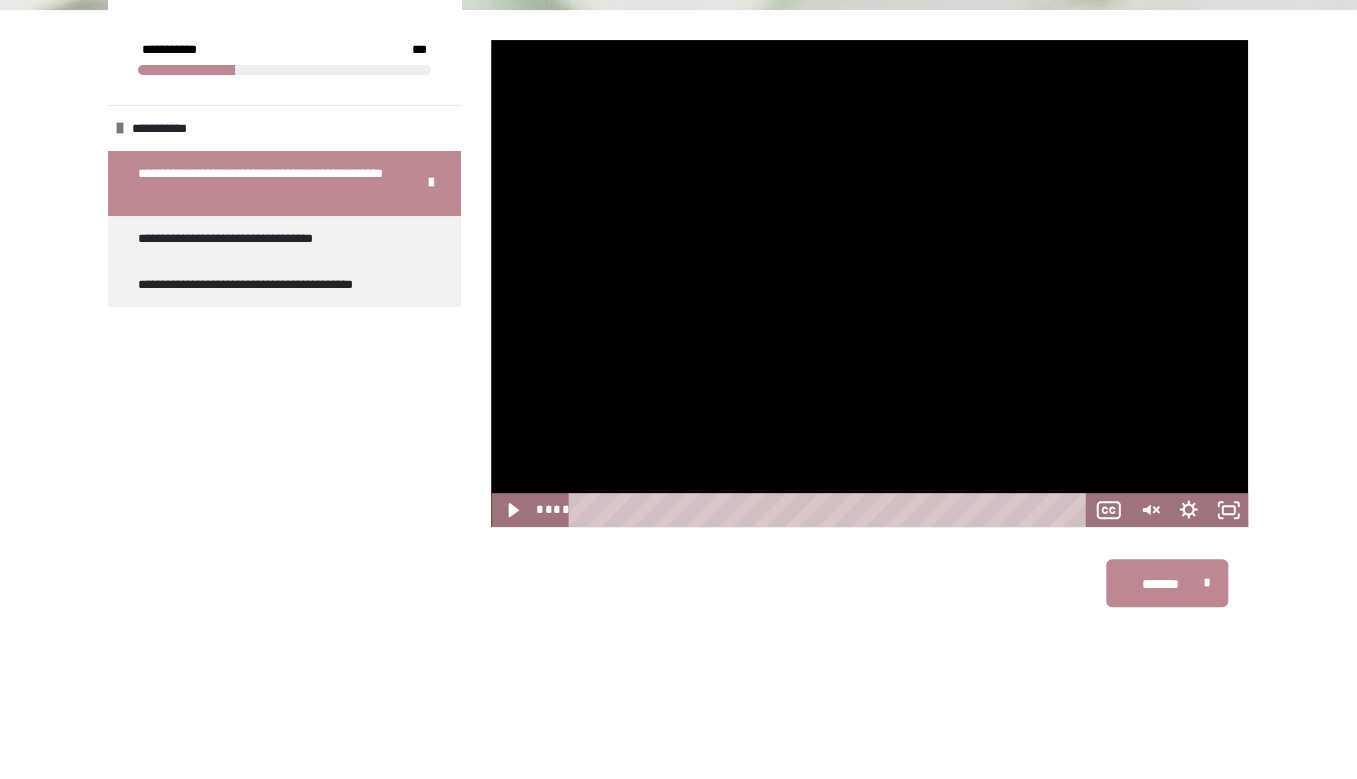click at bounding box center (869, 283) 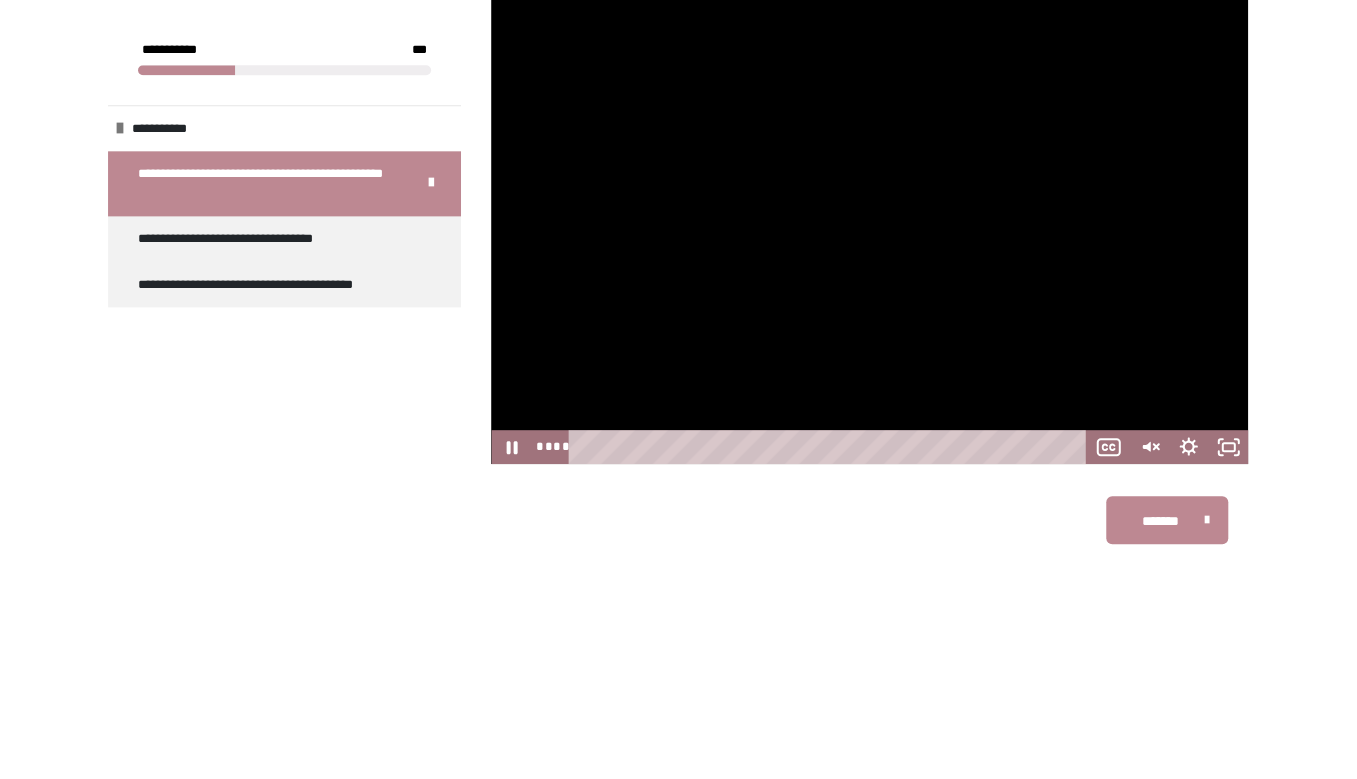 scroll, scrollTop: 340, scrollLeft: 0, axis: vertical 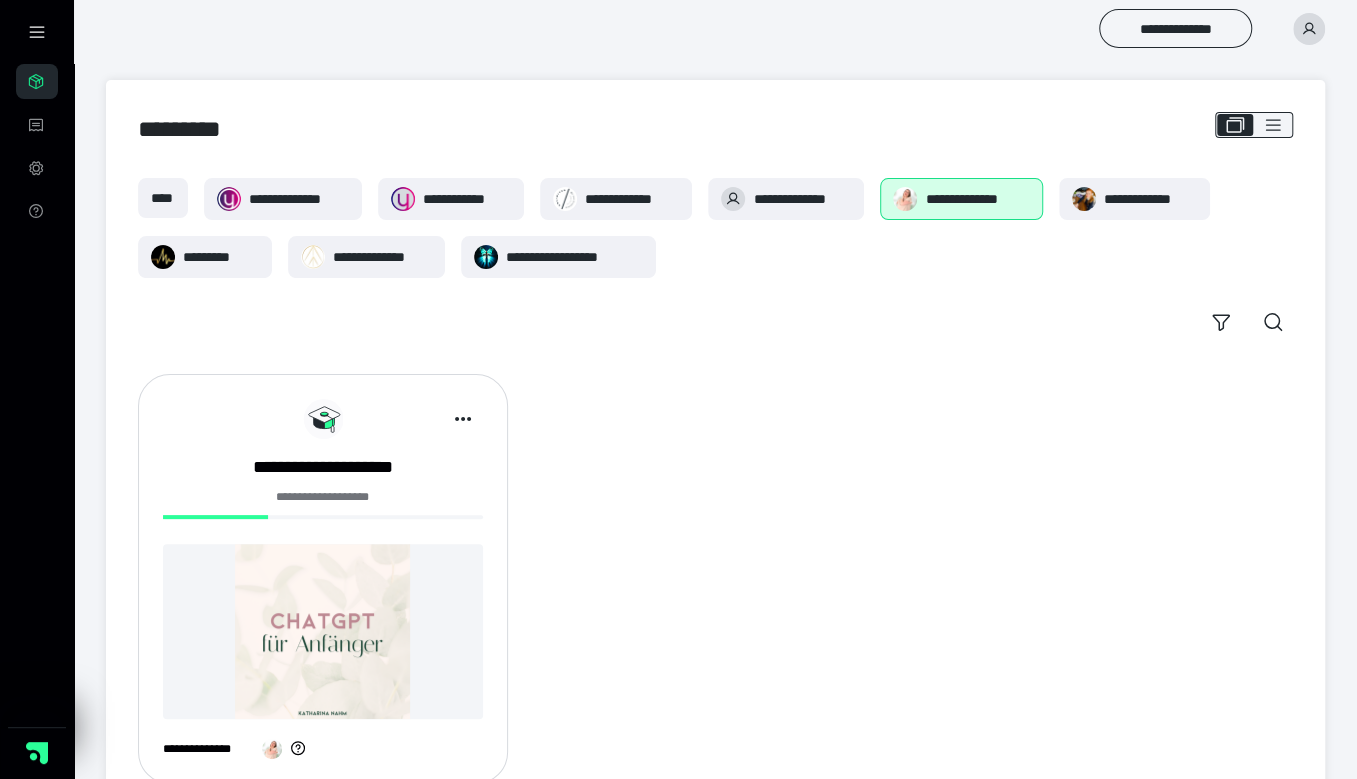 click at bounding box center (323, 631) 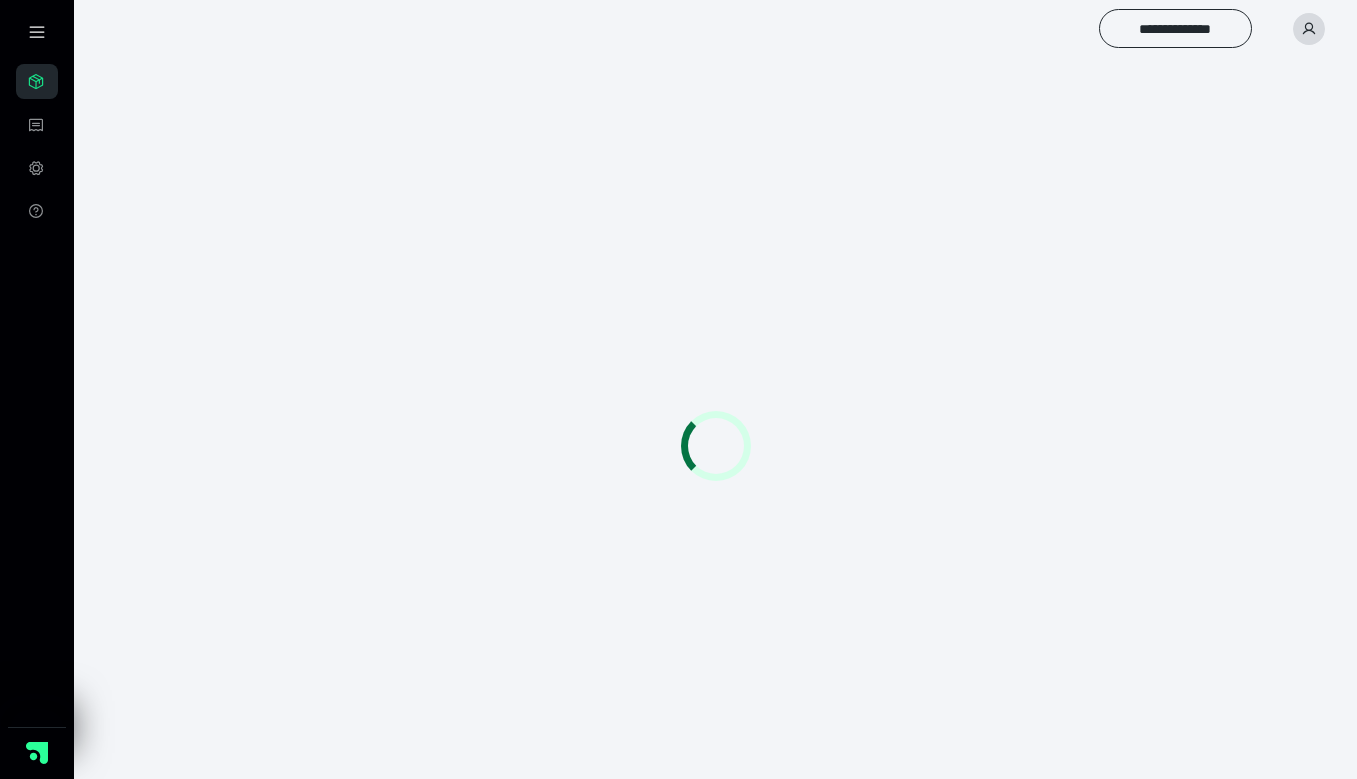 scroll, scrollTop: 0, scrollLeft: 0, axis: both 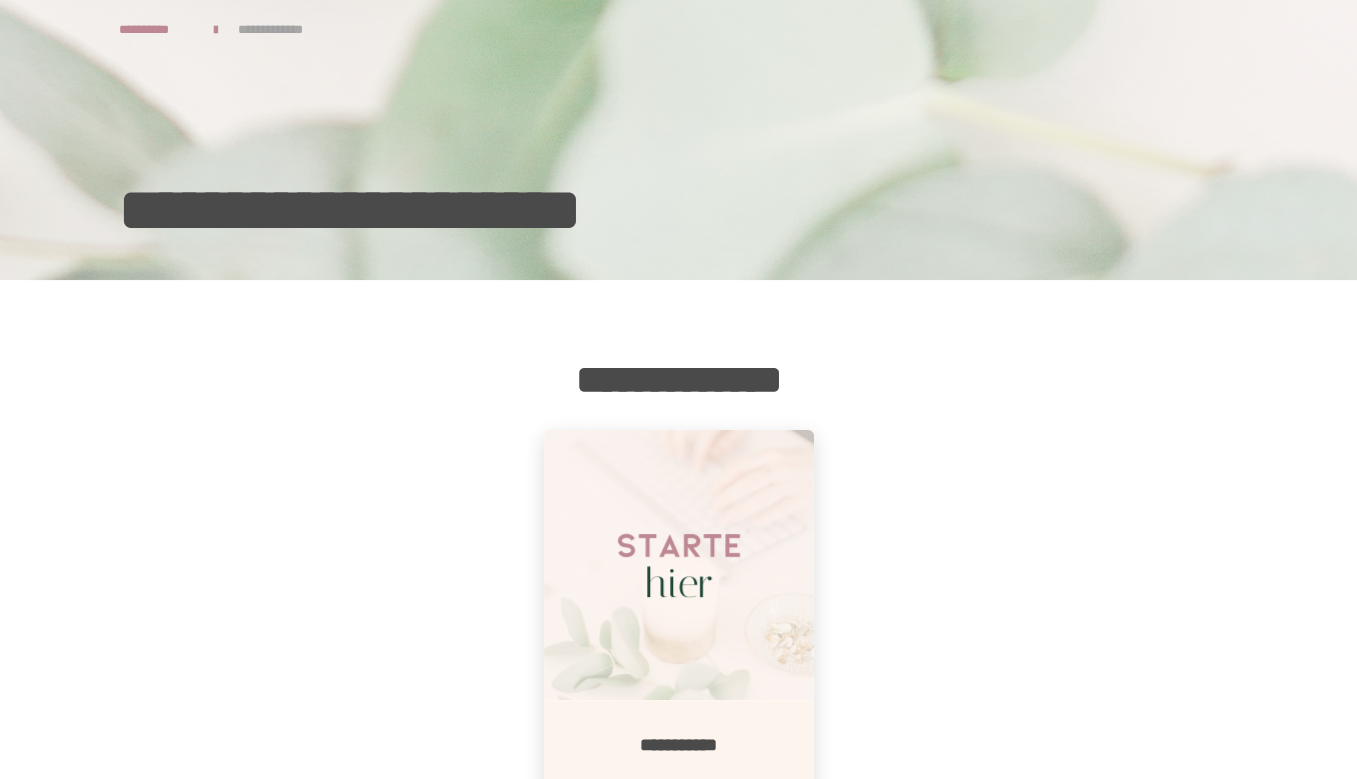 click at bounding box center [679, 565] 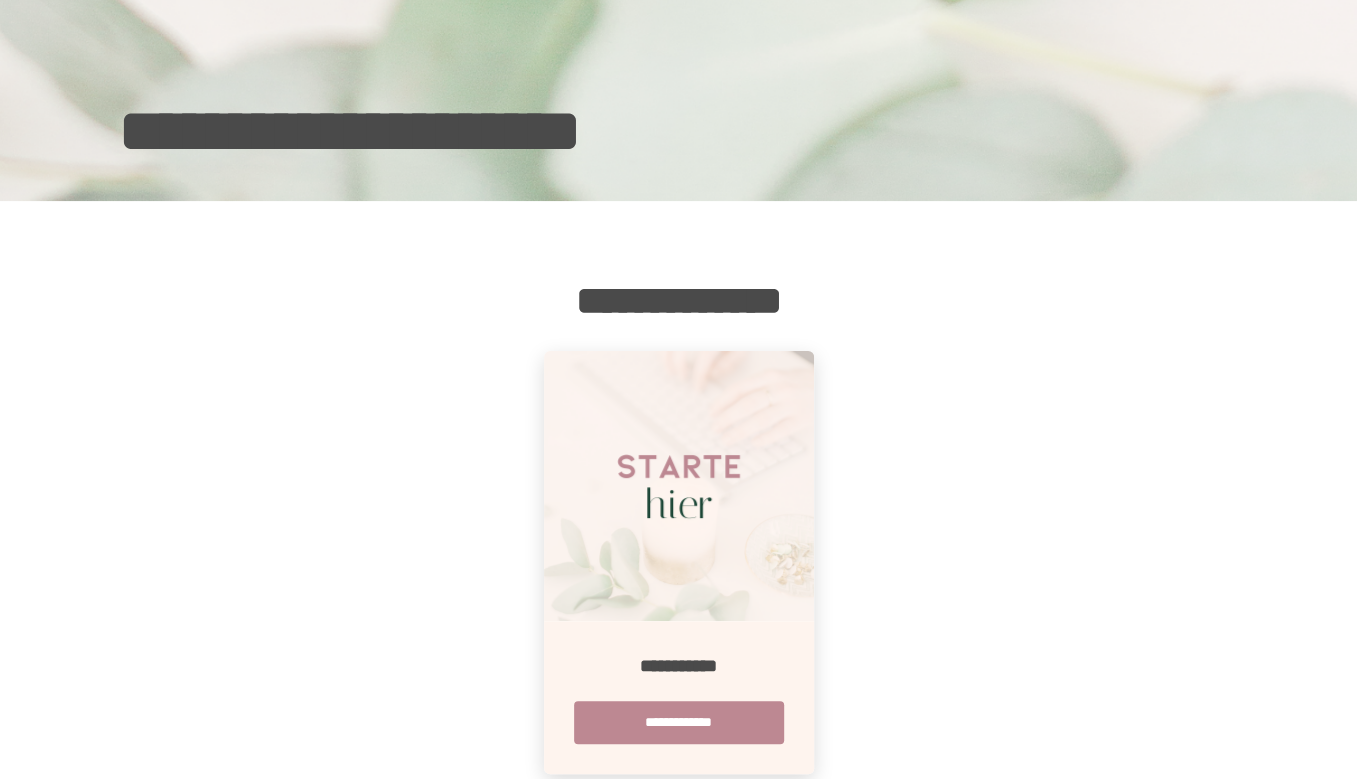 scroll, scrollTop: 134, scrollLeft: 0, axis: vertical 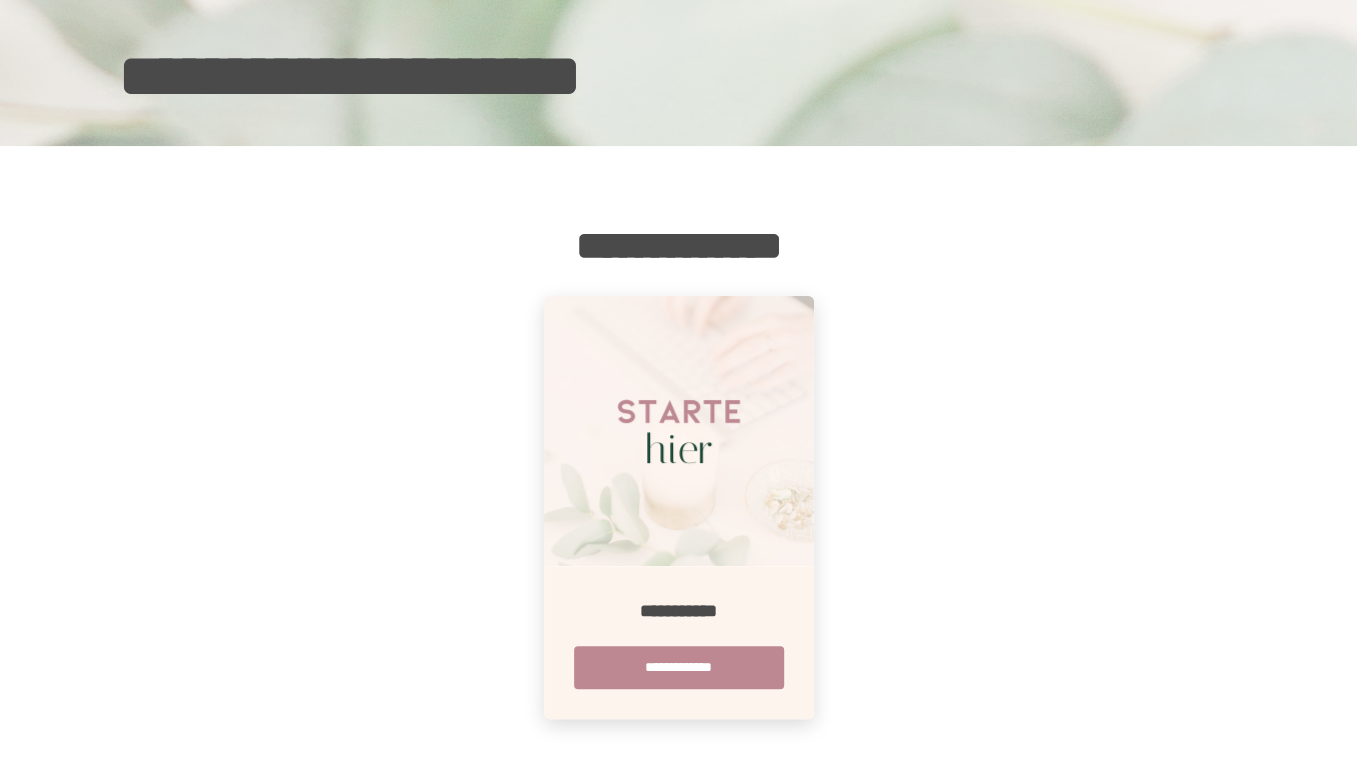 click on "**********" at bounding box center [679, 667] 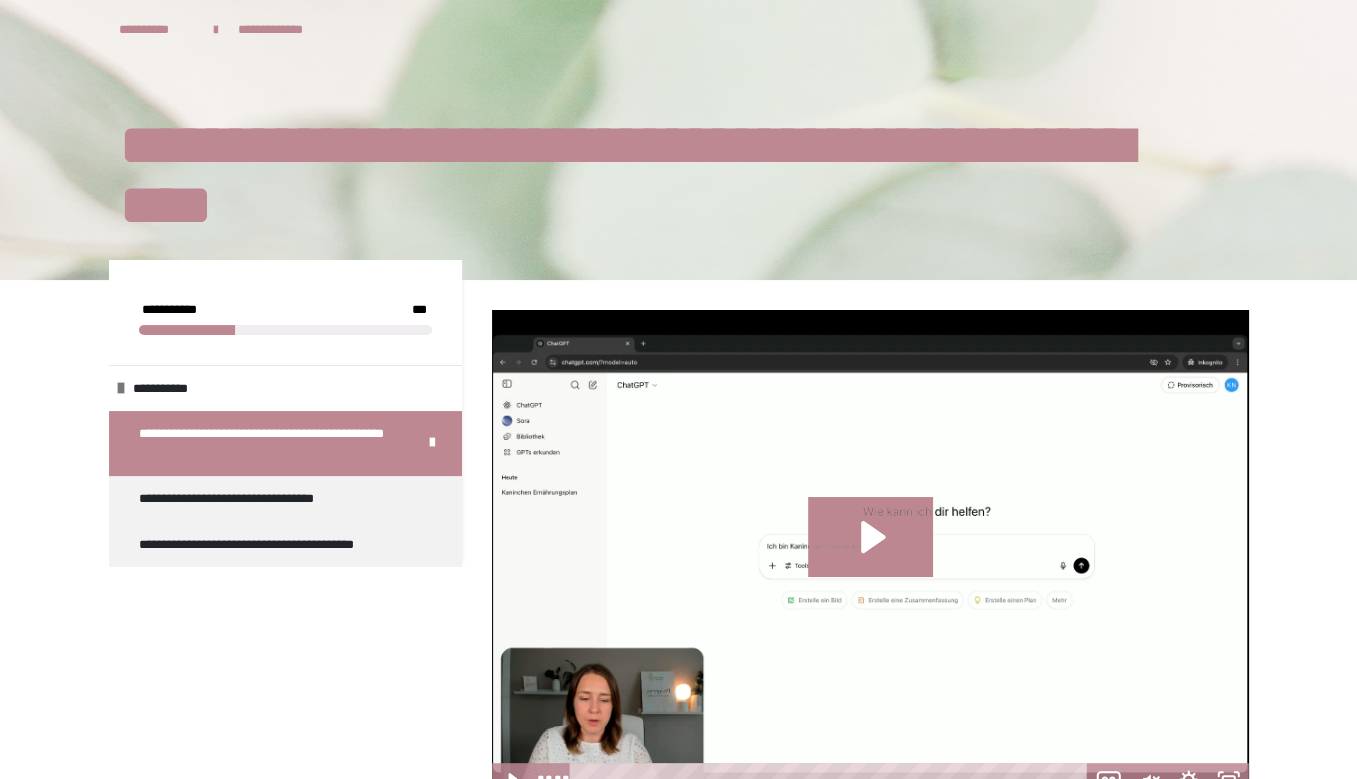 click on "**********" at bounding box center [269, 443] 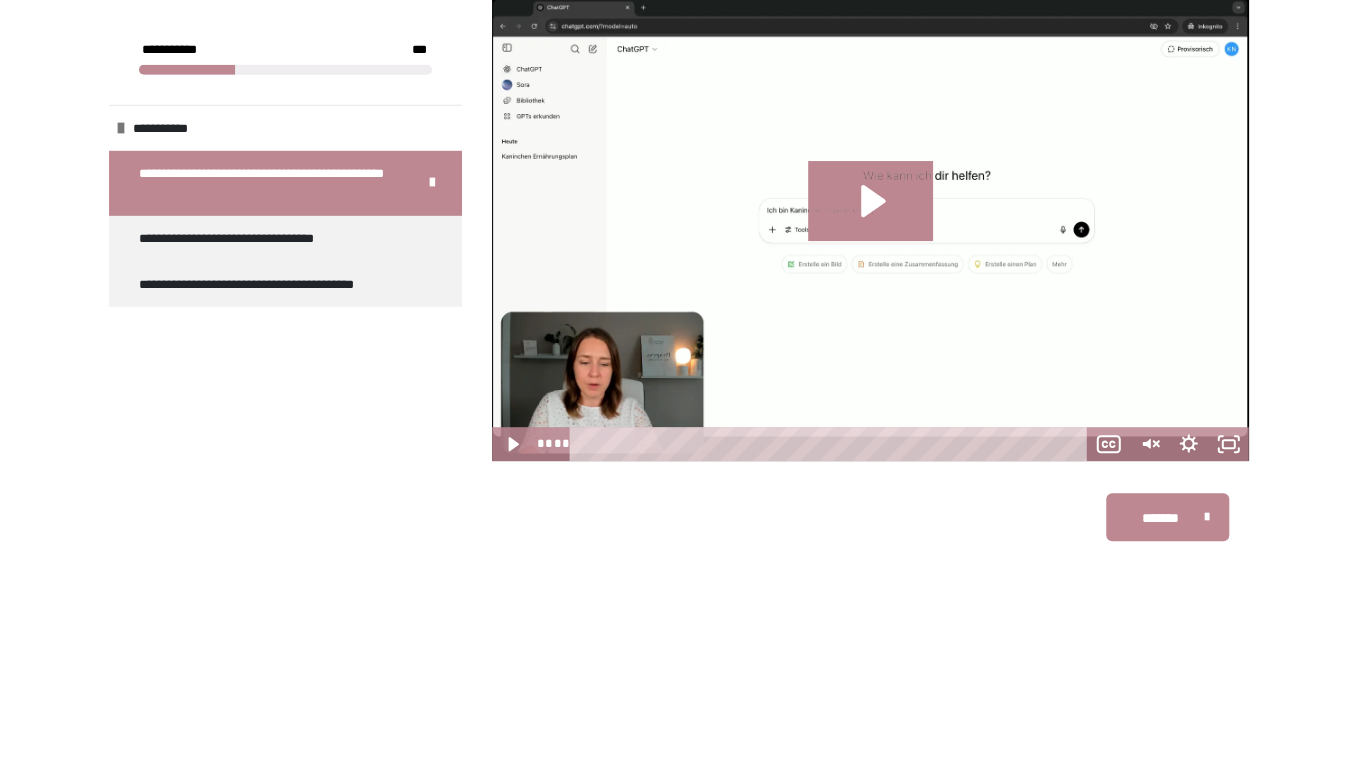 scroll, scrollTop: 340, scrollLeft: 0, axis: vertical 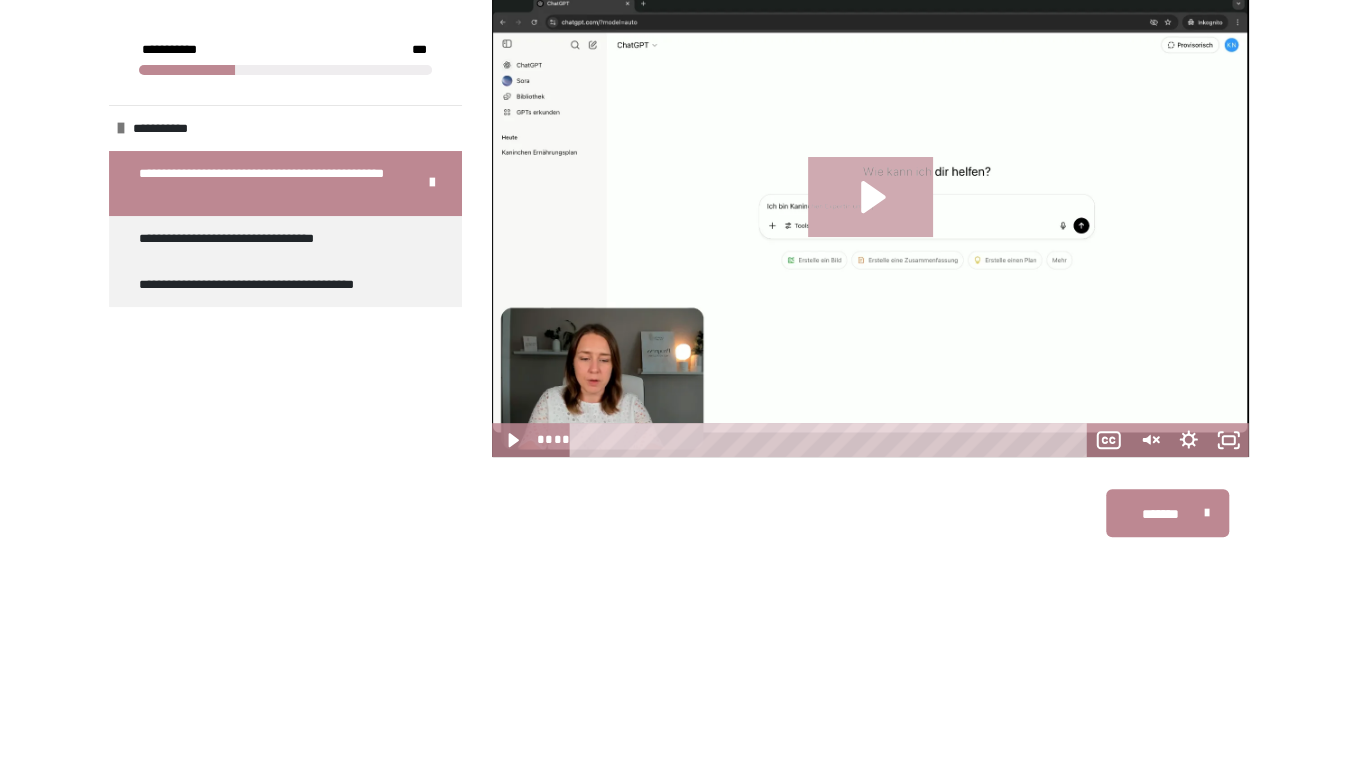 click 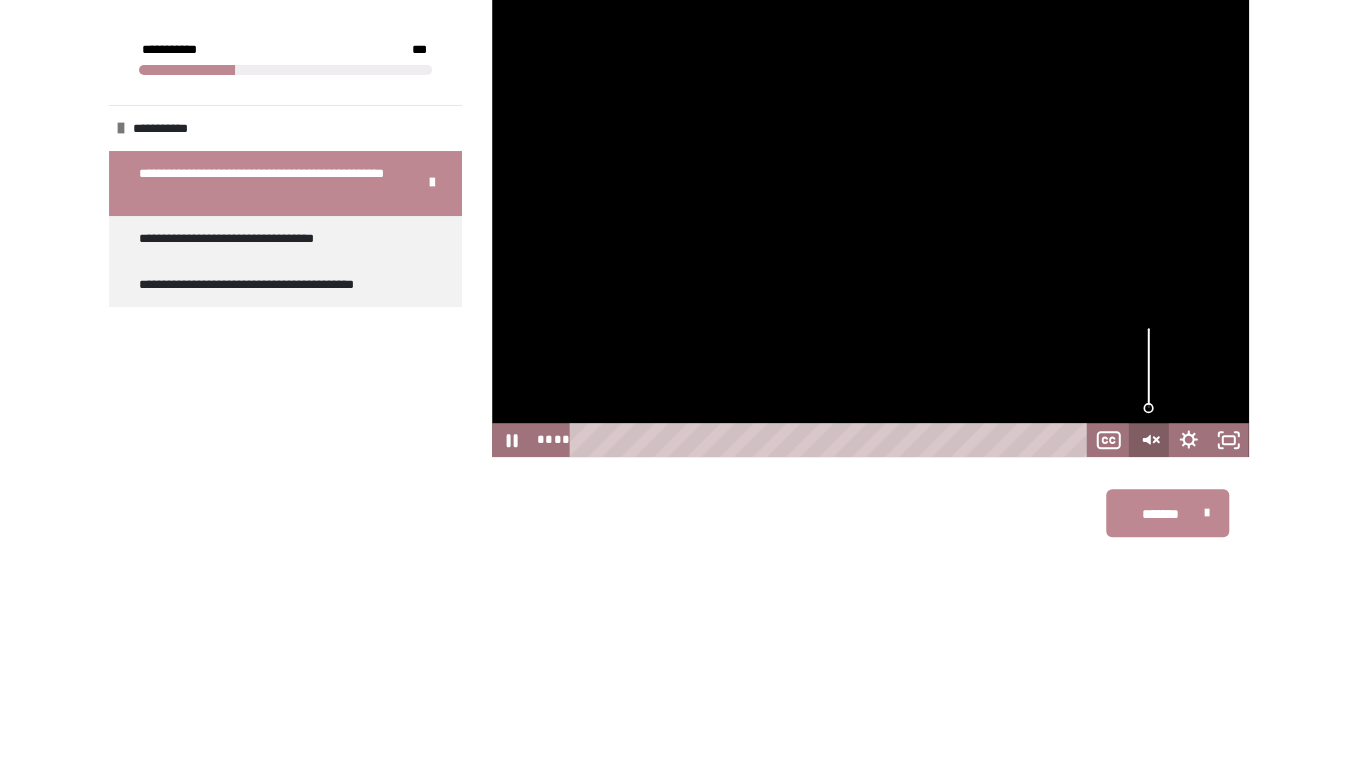 click 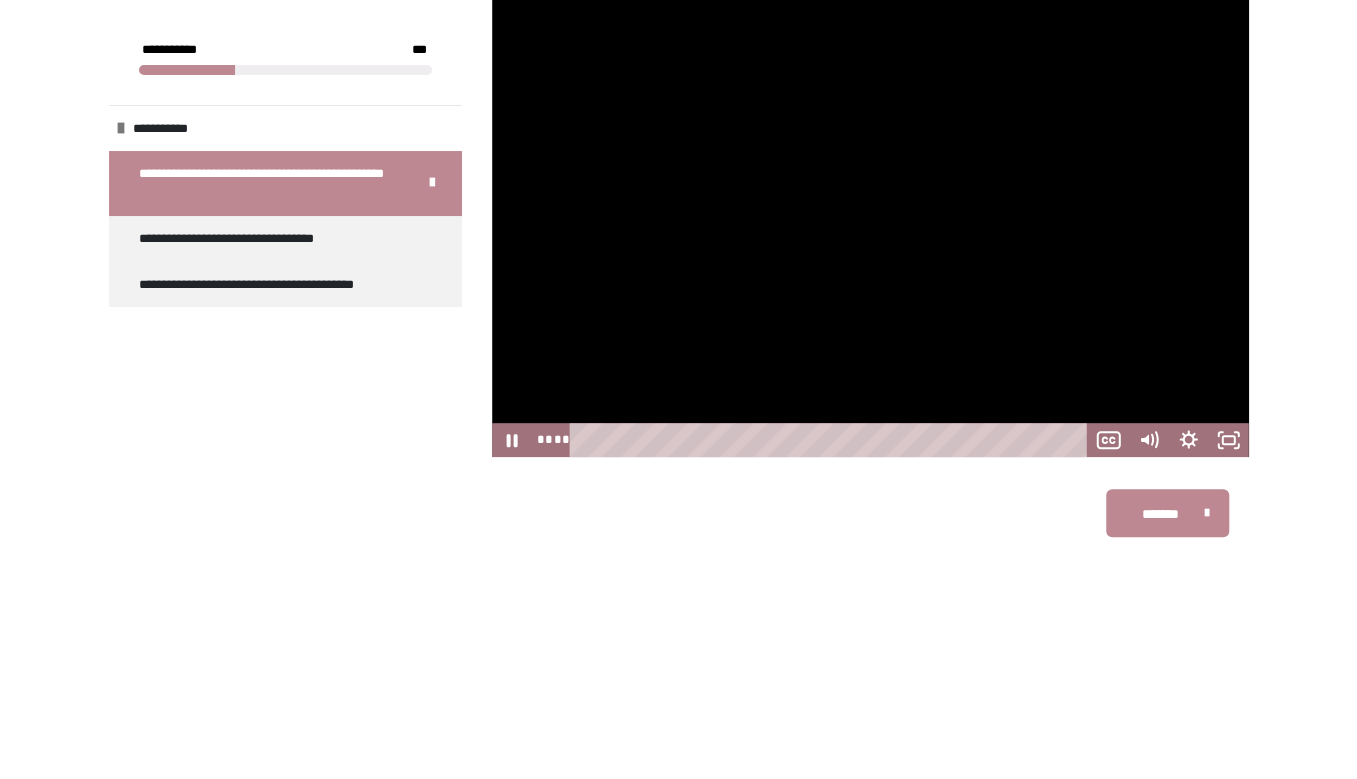 click at bounding box center [870, 213] 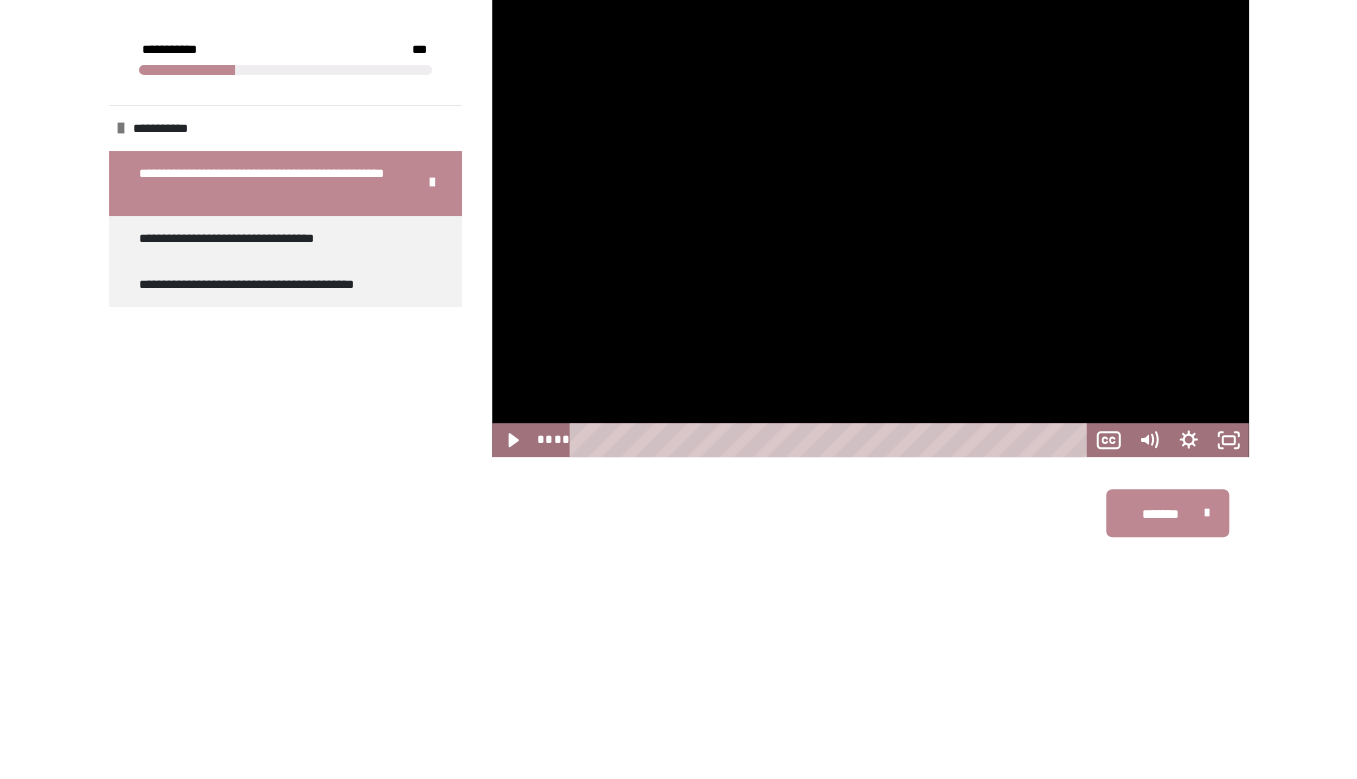 click at bounding box center [870, 213] 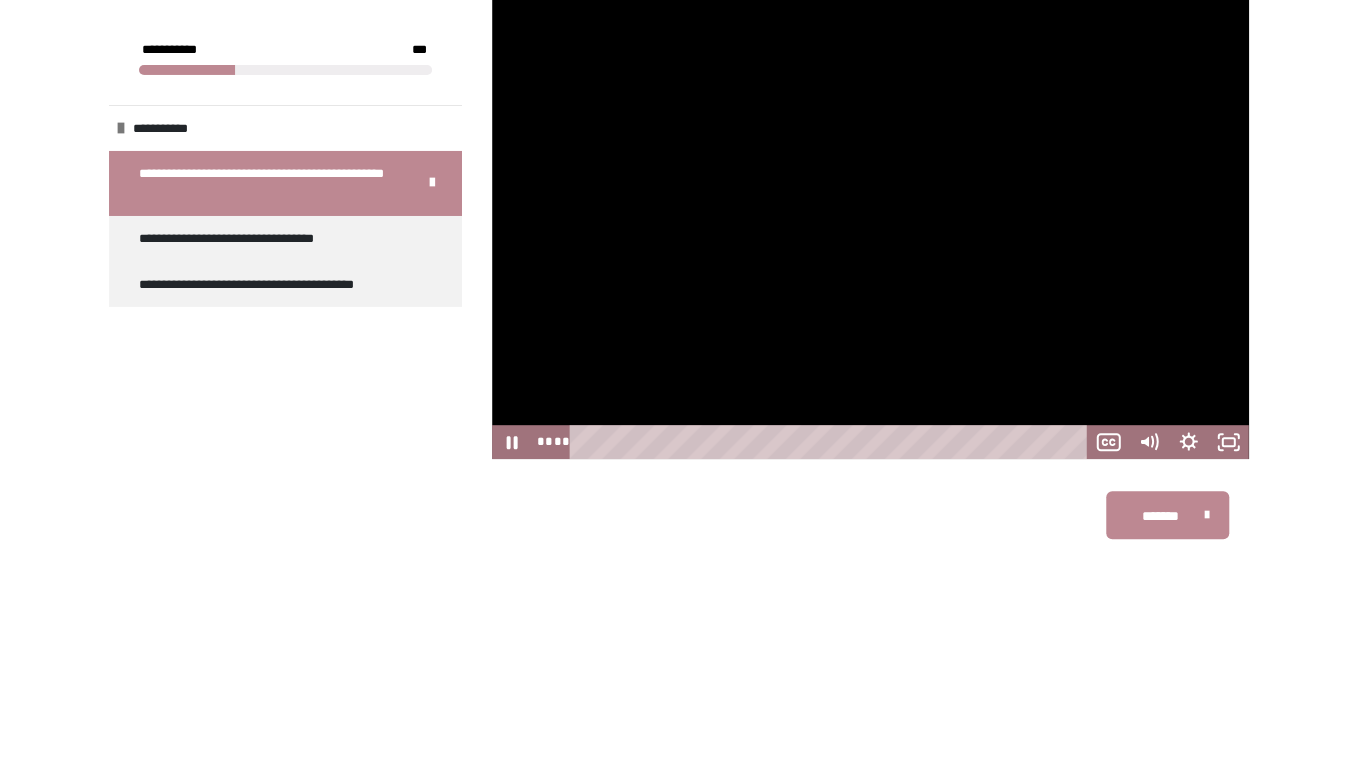 scroll, scrollTop: 340, scrollLeft: 0, axis: vertical 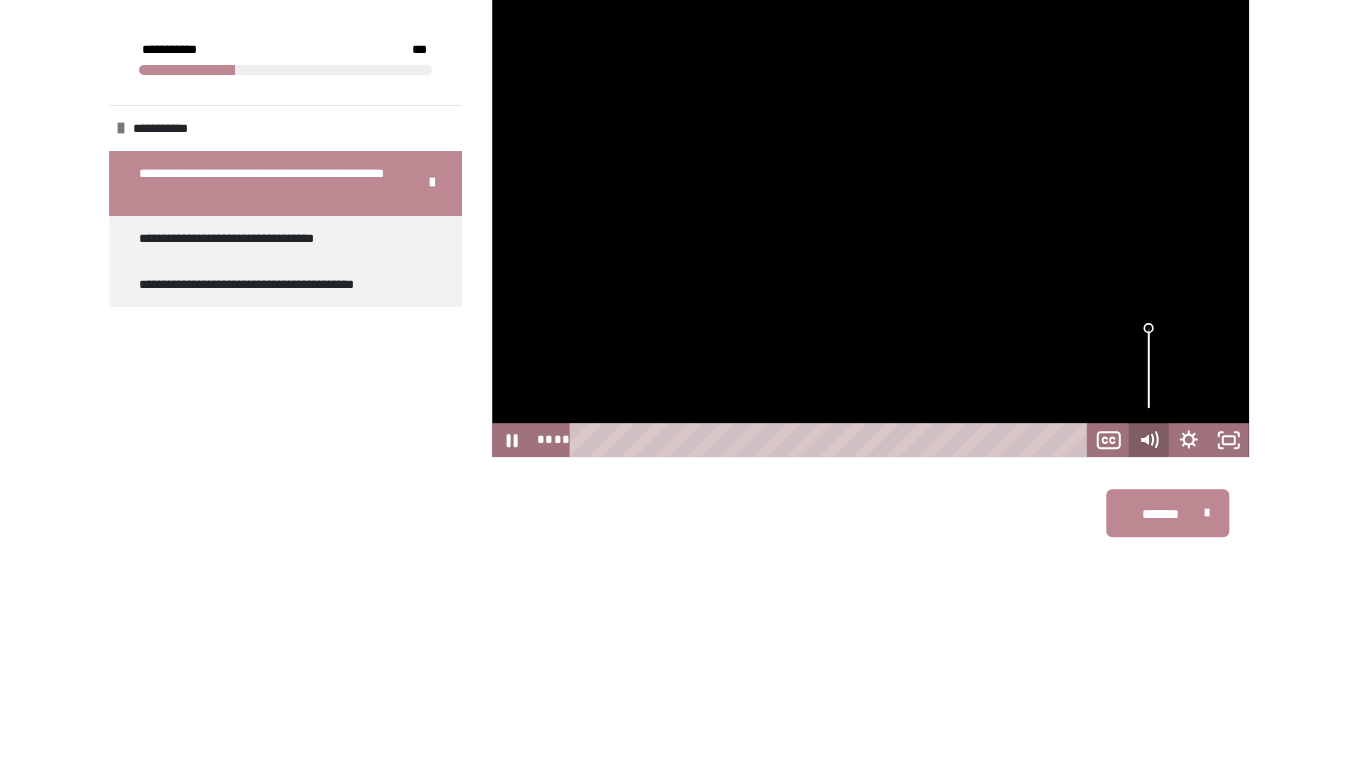 click 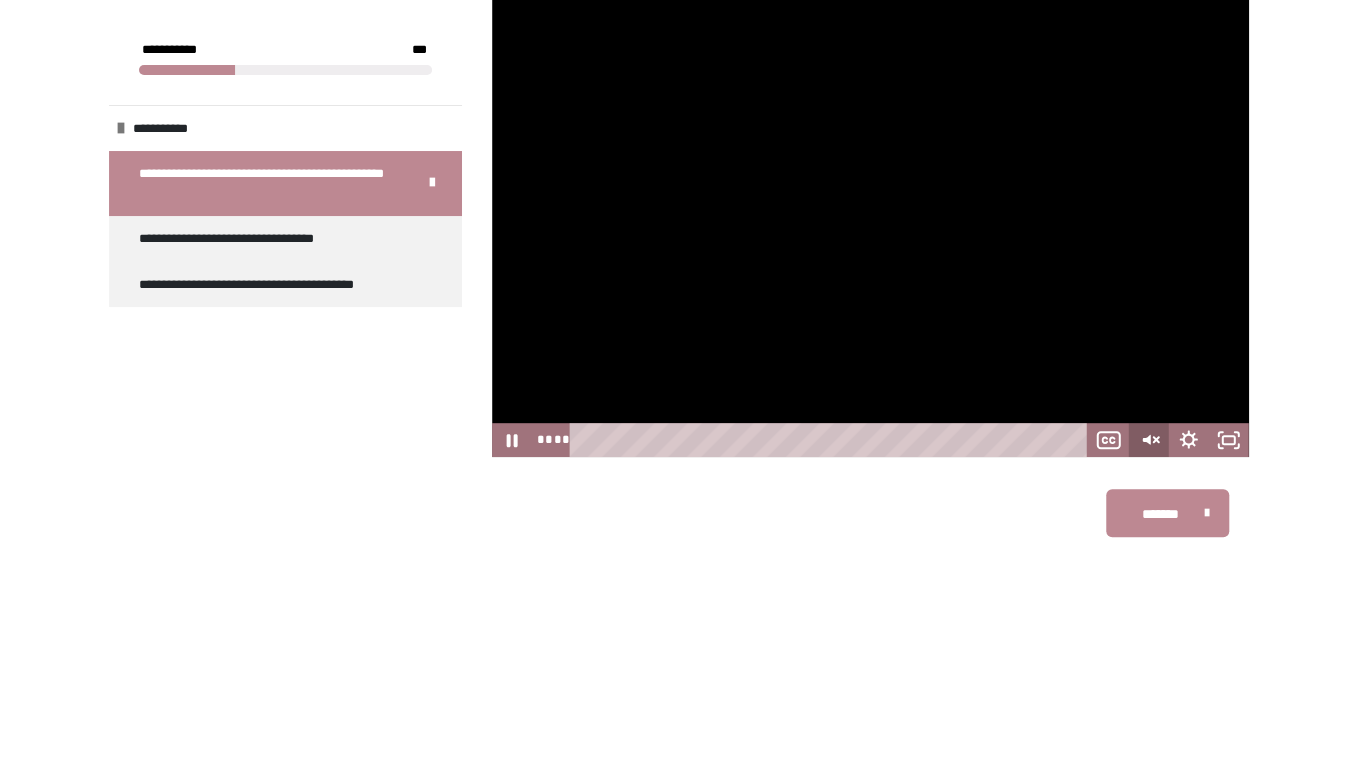 click 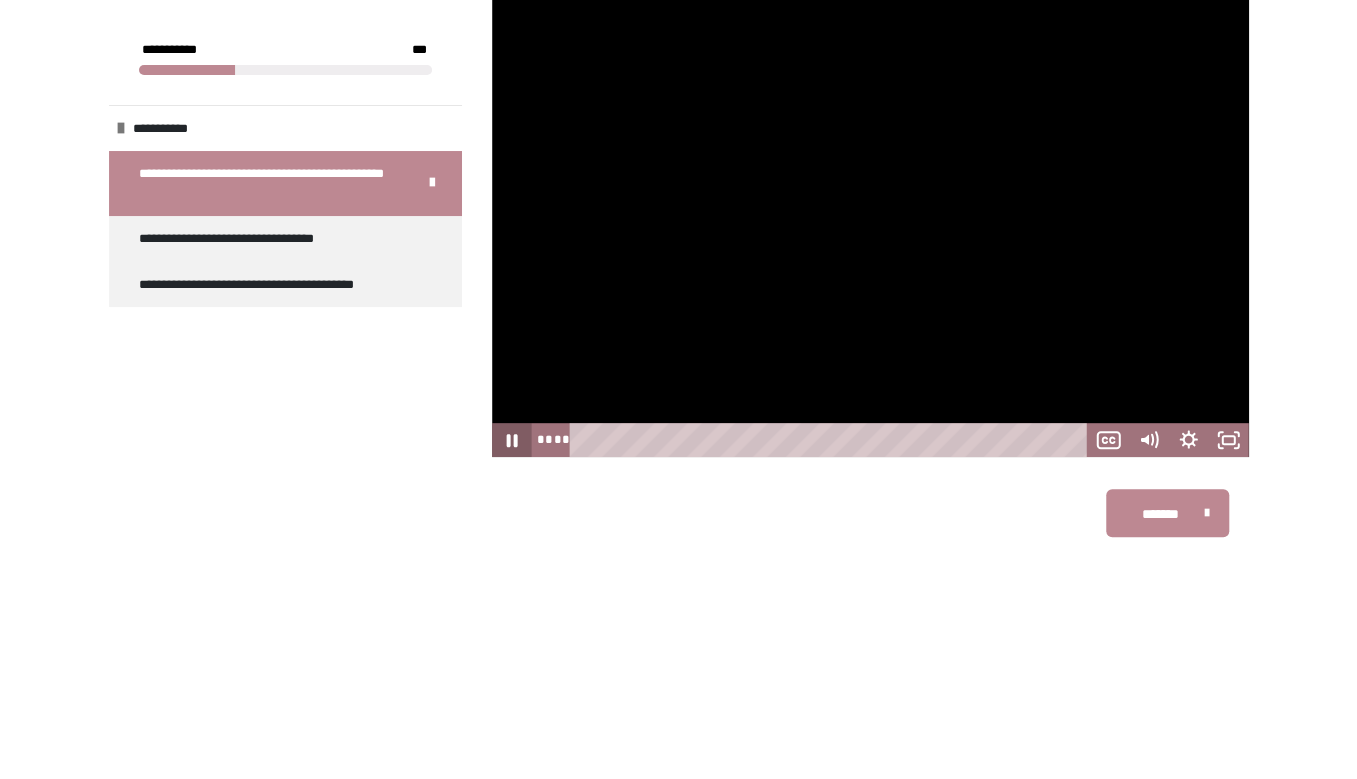 click 